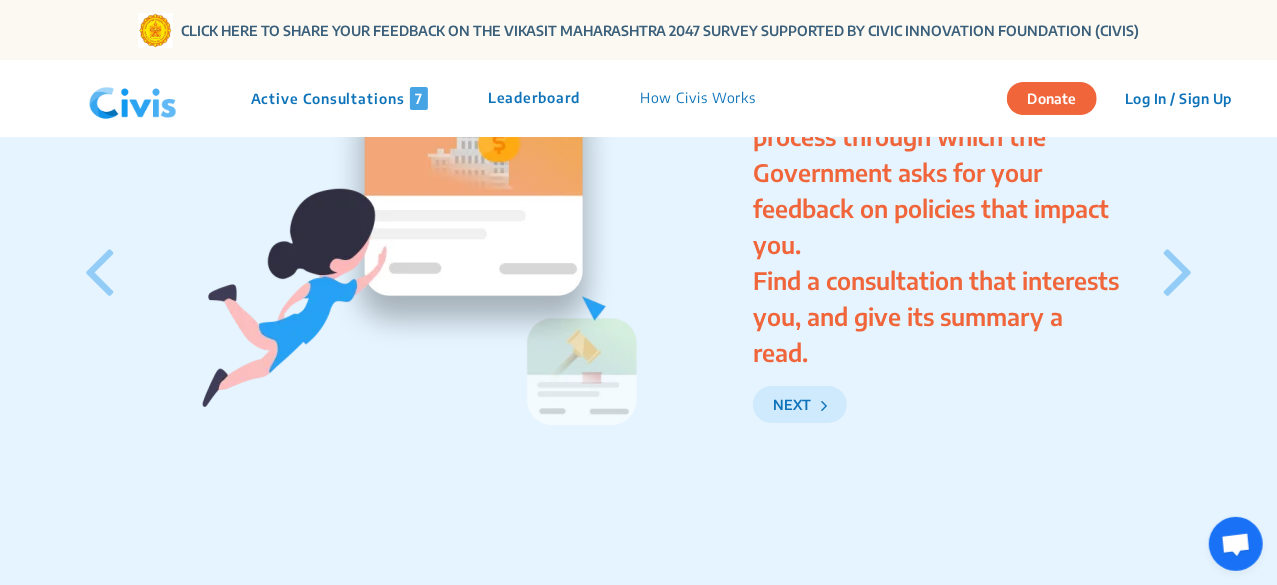 scroll, scrollTop: 3459, scrollLeft: 0, axis: vertical 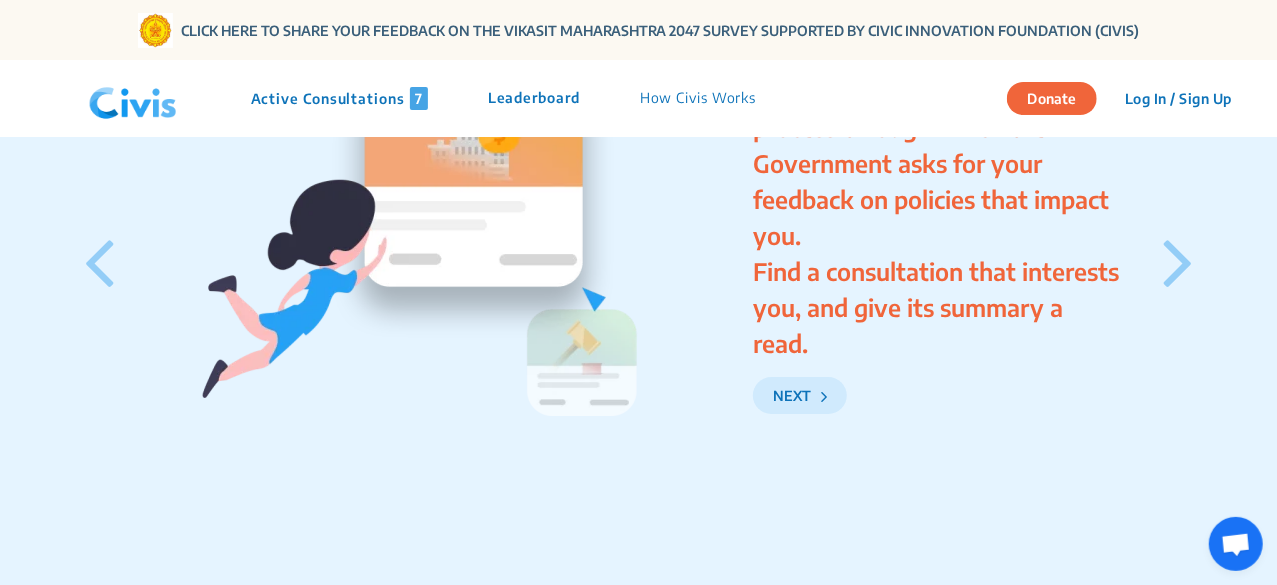 click 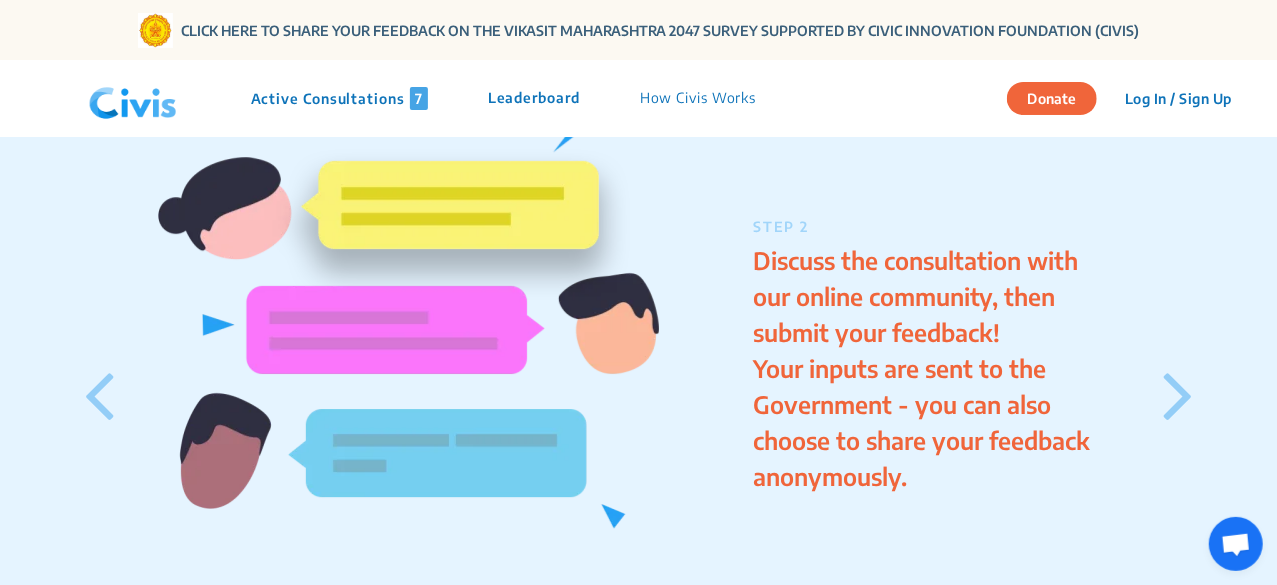scroll, scrollTop: 3327, scrollLeft: 0, axis: vertical 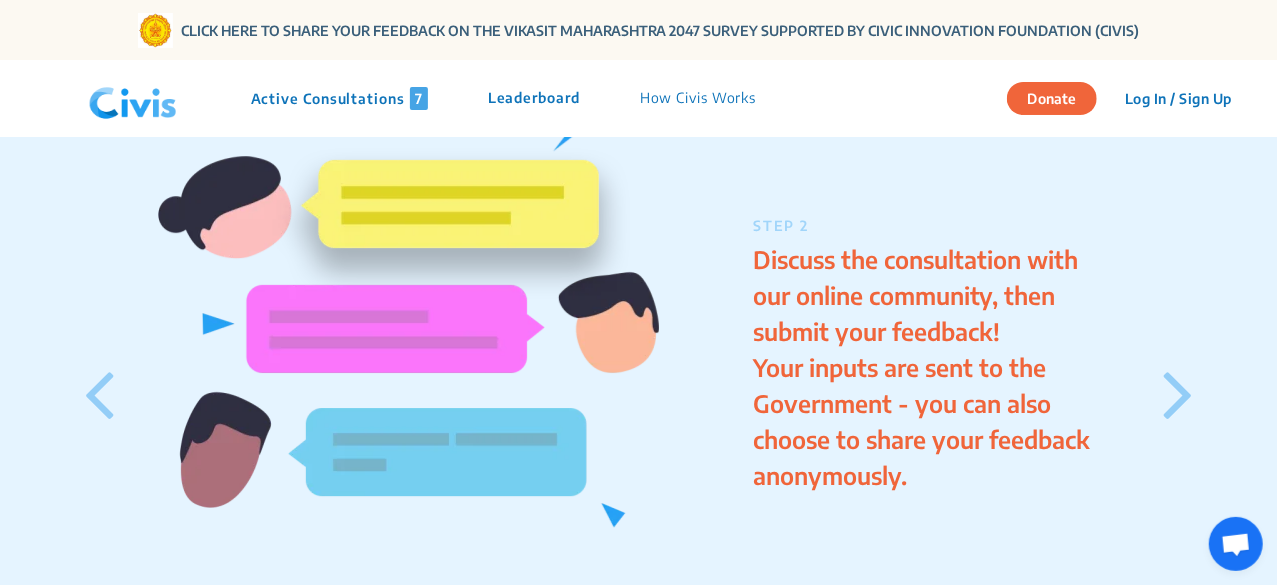 click 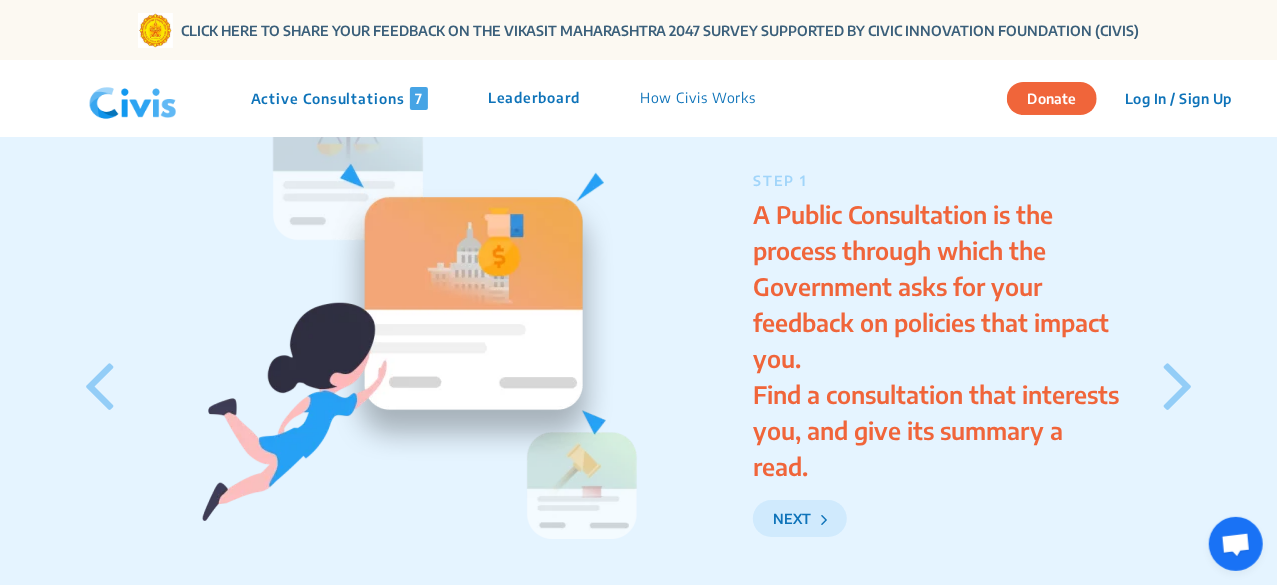scroll, scrollTop: 3337, scrollLeft: 0, axis: vertical 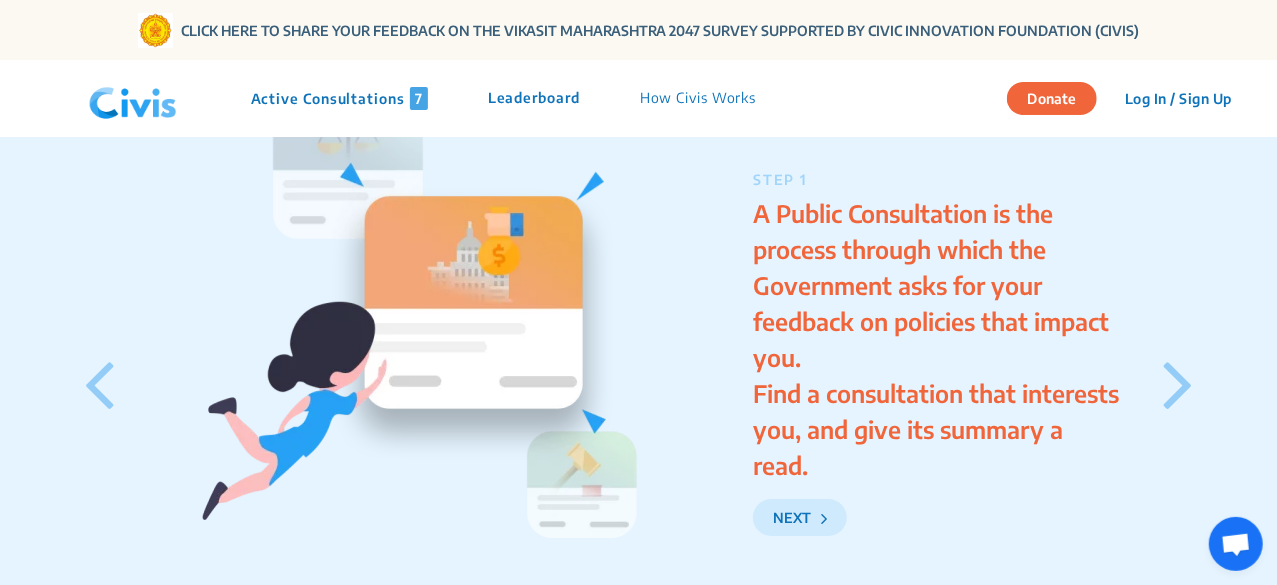 click 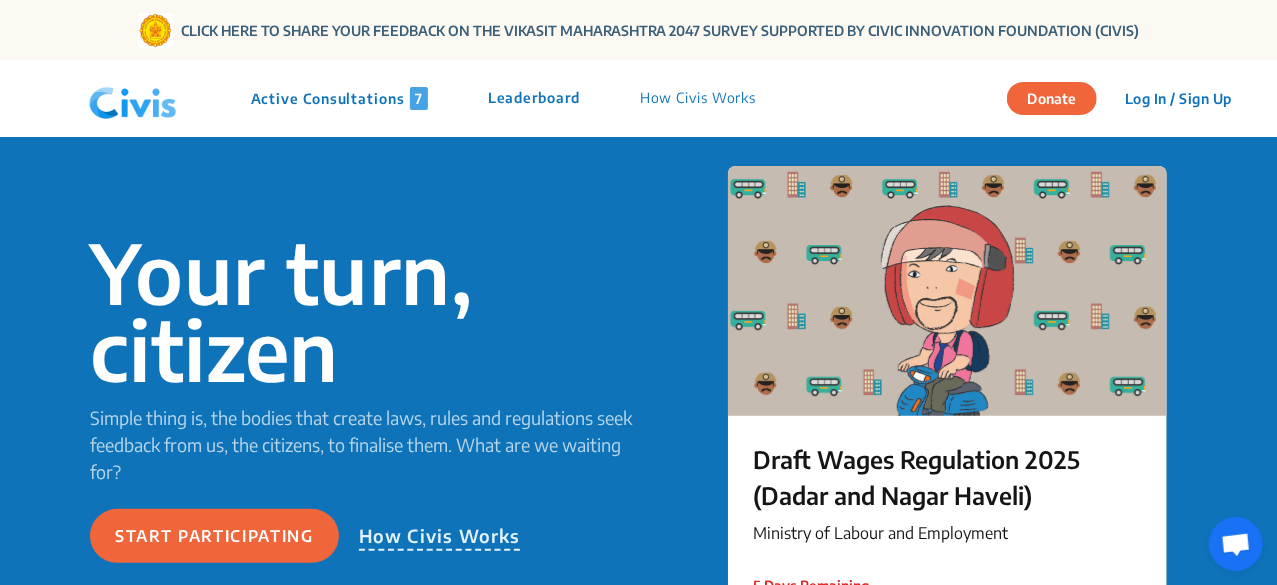 scroll, scrollTop: 0, scrollLeft: 0, axis: both 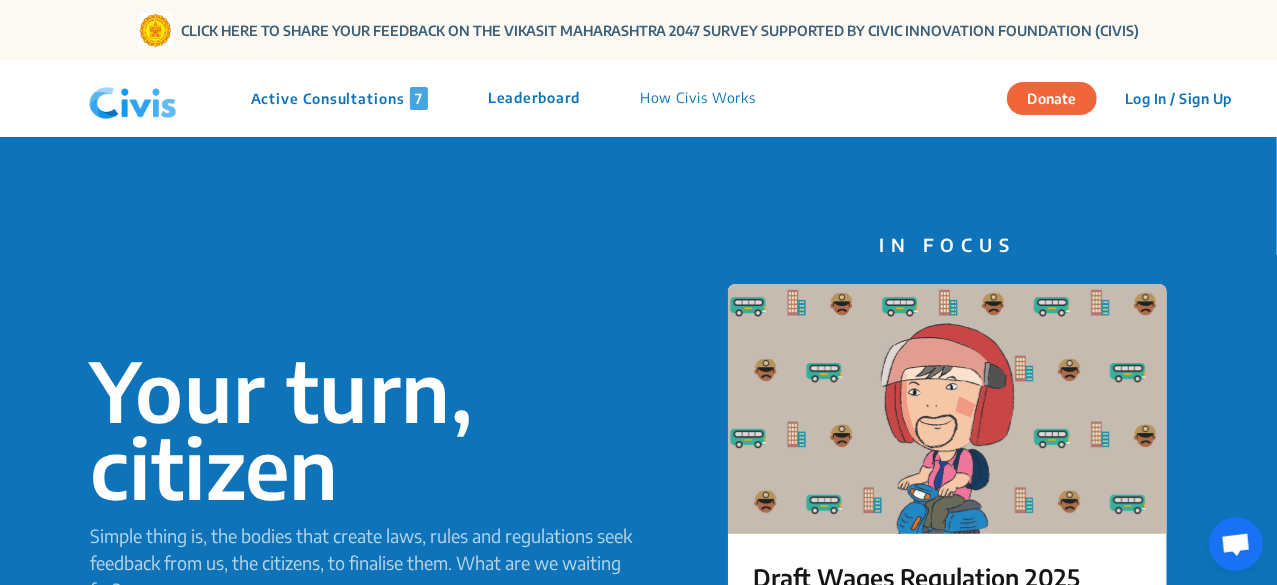 click on "Active Consultations  7" 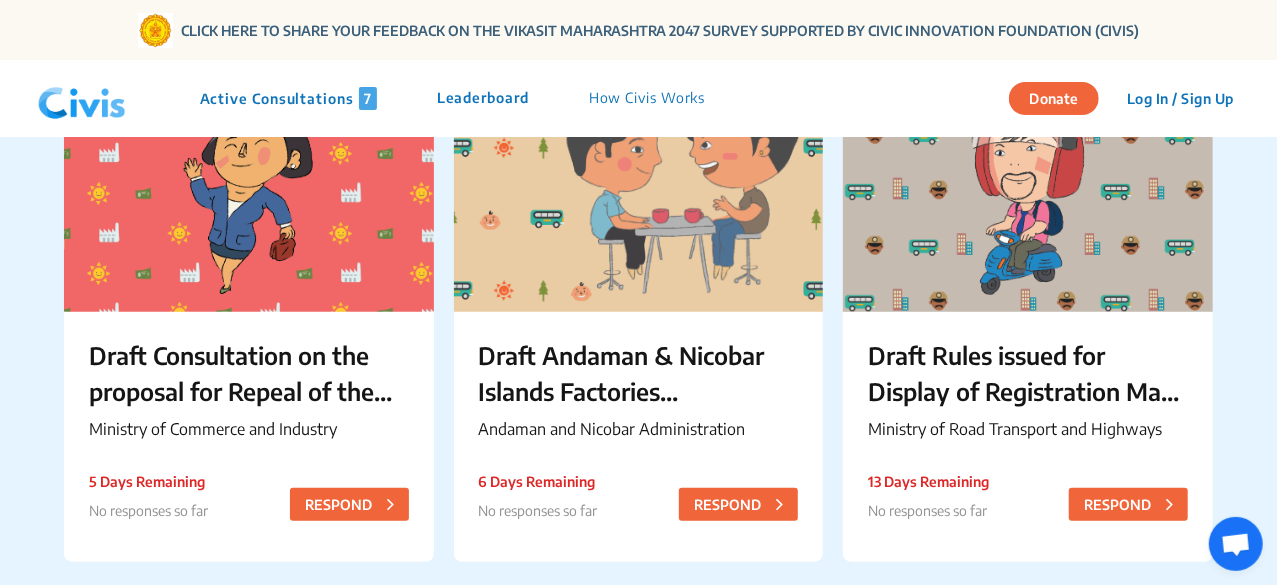 scroll, scrollTop: 783, scrollLeft: 0, axis: vertical 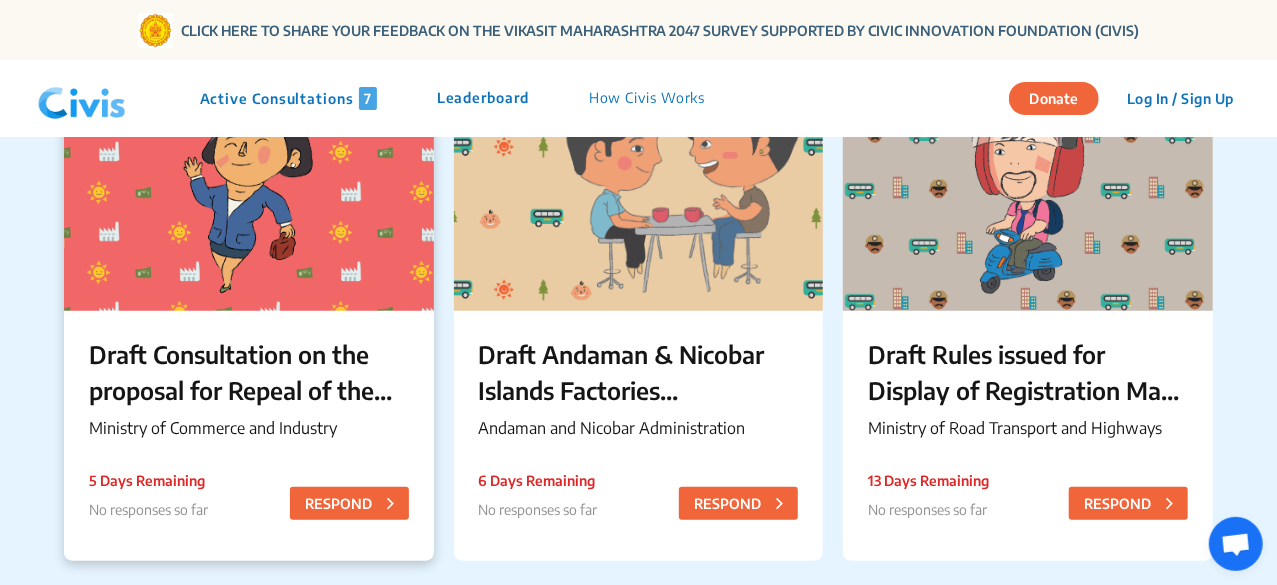 click on "Draft Consultation on the proposal for Repeal of the Explosives Act" 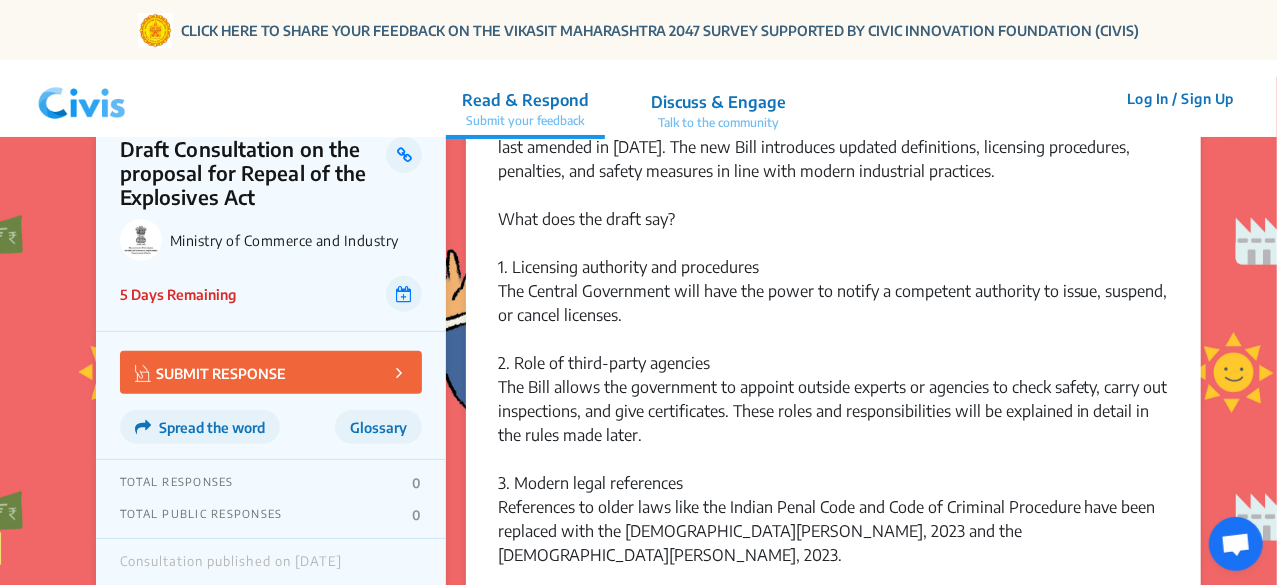 scroll, scrollTop: 228, scrollLeft: 0, axis: vertical 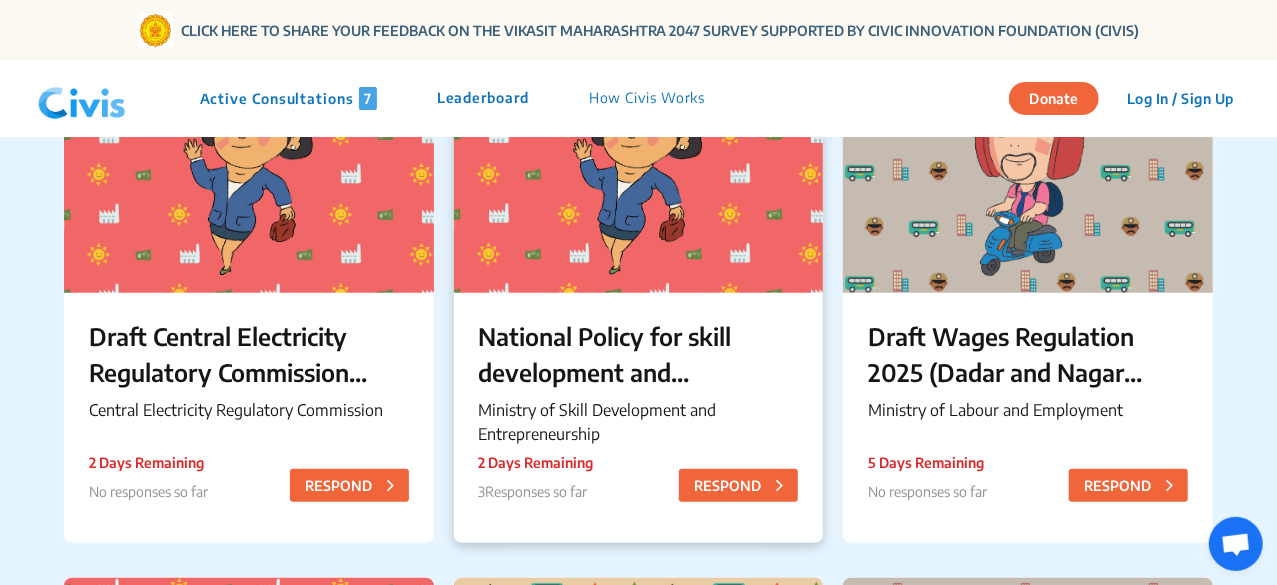 click on "National Policy for skill development and Entrepreneurship, 2025" 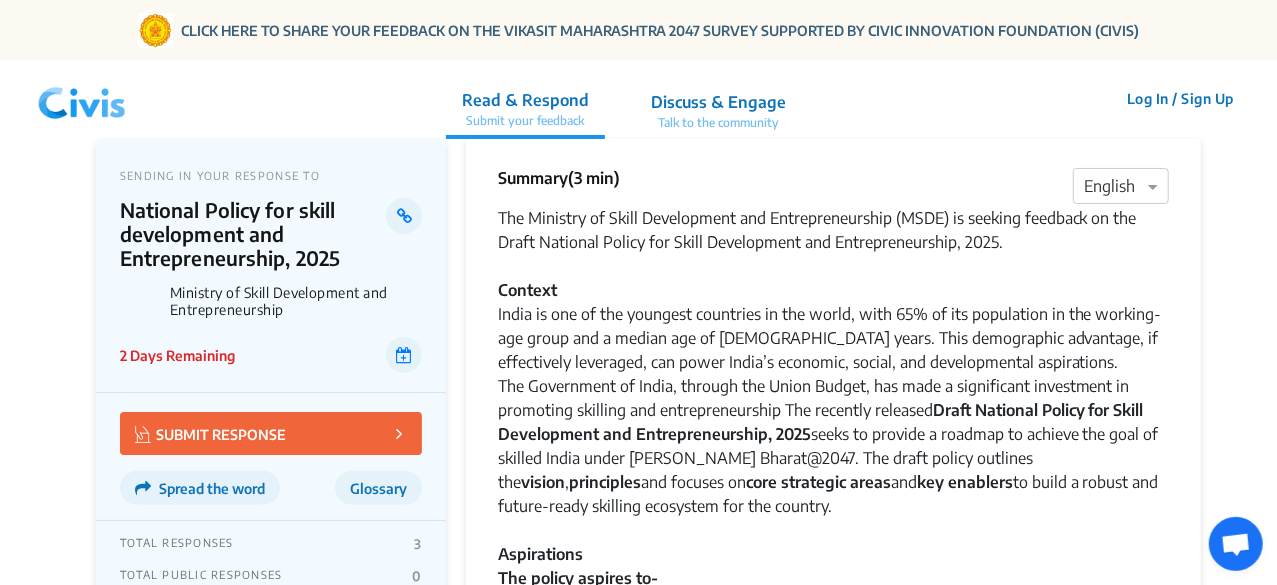 scroll, scrollTop: 0, scrollLeft: 0, axis: both 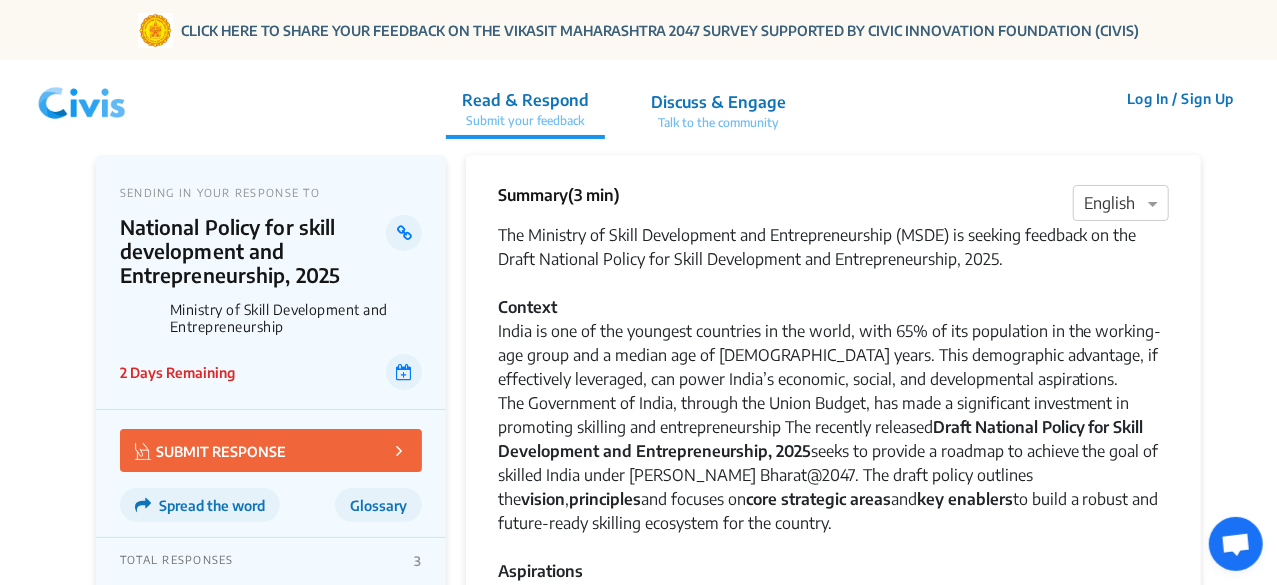 click on "SUBMIT RESPONSE" 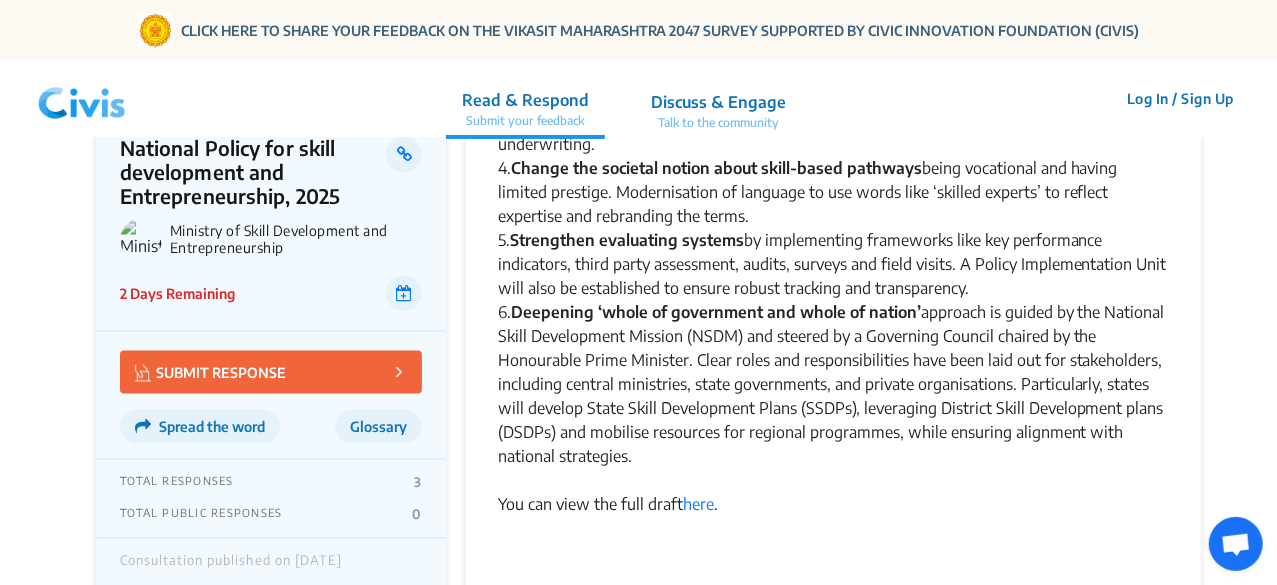 scroll, scrollTop: 1826, scrollLeft: 0, axis: vertical 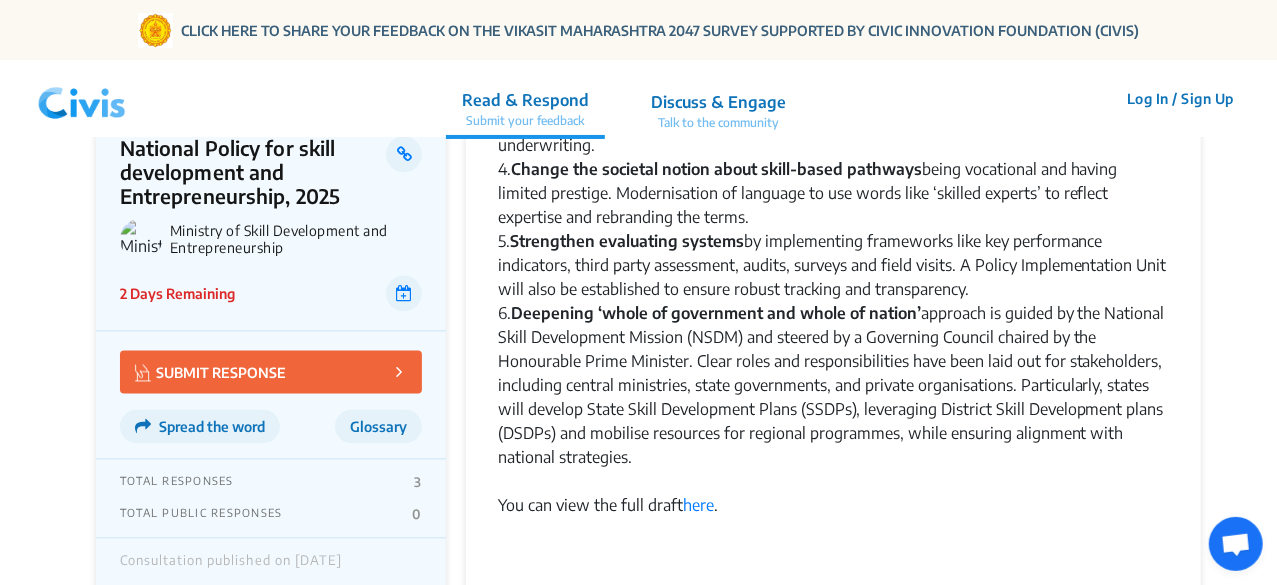 click on "Talk to the community" 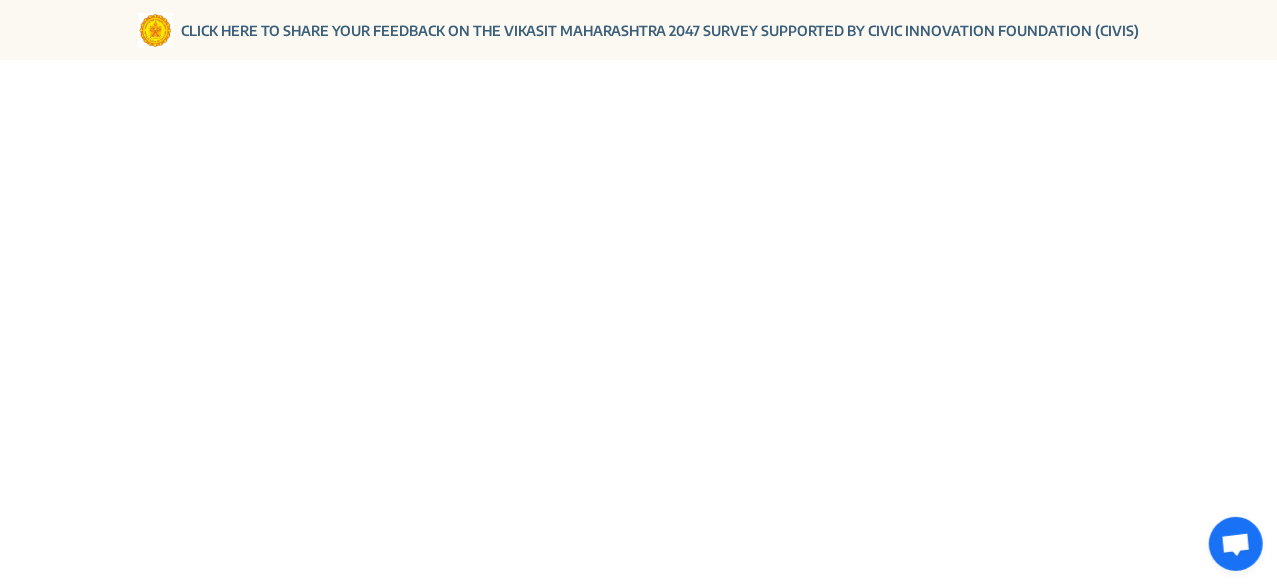 scroll, scrollTop: 0, scrollLeft: 0, axis: both 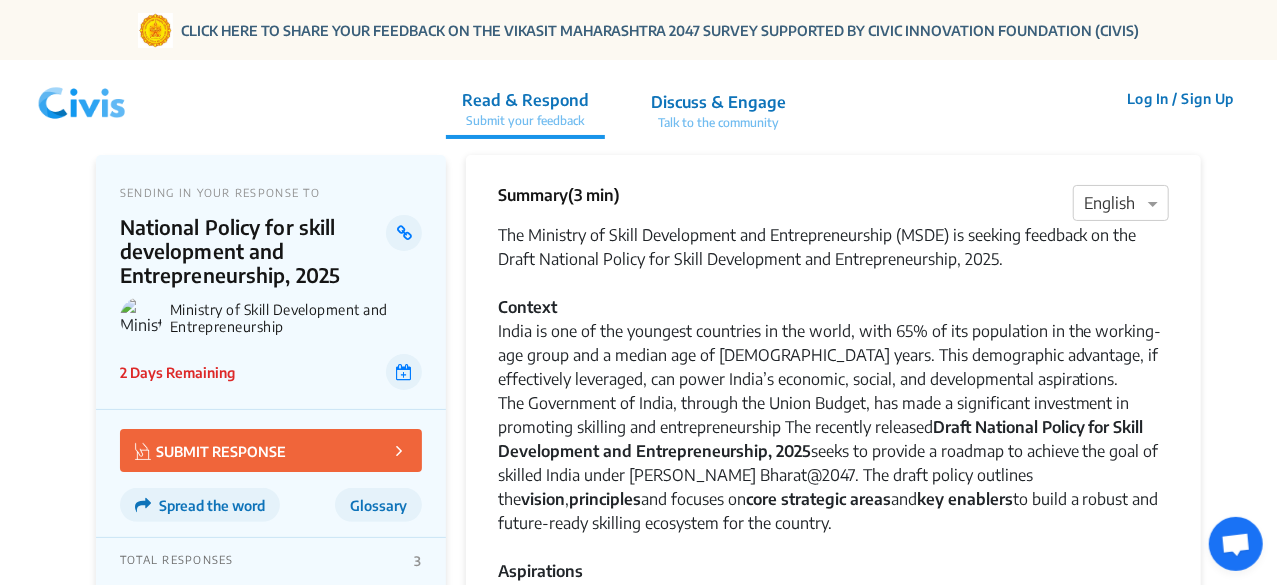 click on "Context India is one of the youngest countries in the world, with 65% of its population in the working-age group and a median age of 28 years. This demographic advantage, if effectively leveraged, can power India’s economic, social, and developmental aspirations.  The Government of India, through the Union Budget, has made a significant investment in promoting skilling and entrepreneurship The recently released  Draft National Policy for Skill Development and Entrepreneurship, 2025  seeks to provide a roadmap to achieve the goal of skilled India under Viksit Bharat@2047. The draft policy outlines the  vision ,  principles  and focuses on  core strategic areas  and  key enablers  to build a robust and future-ready skilling ecosystem for the country." 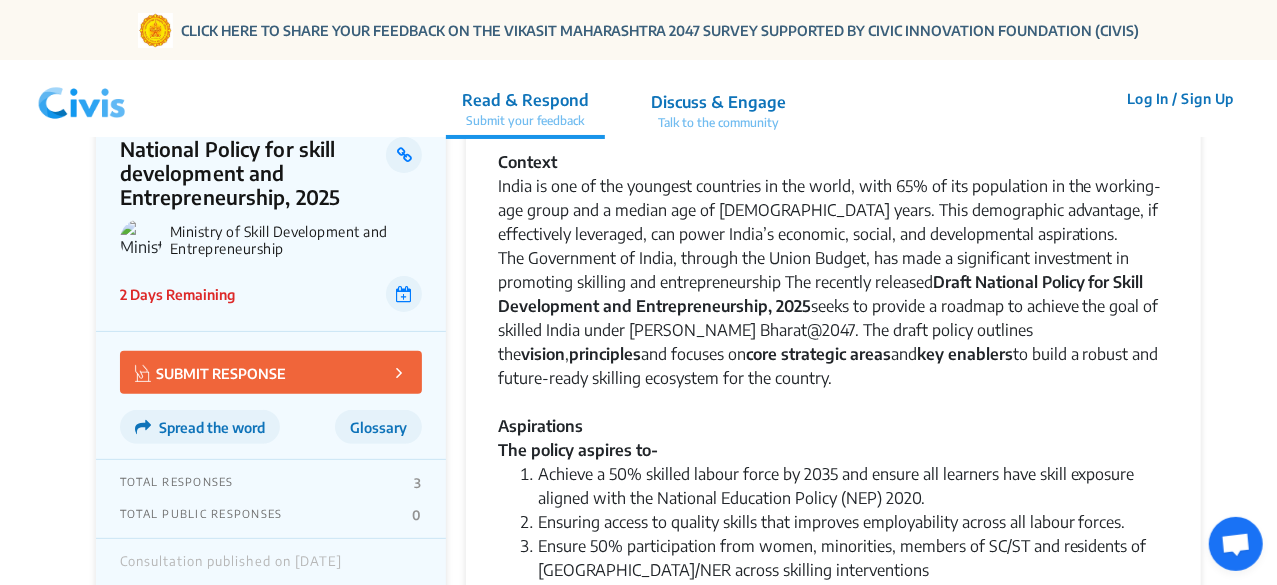 scroll, scrollTop: 148, scrollLeft: 0, axis: vertical 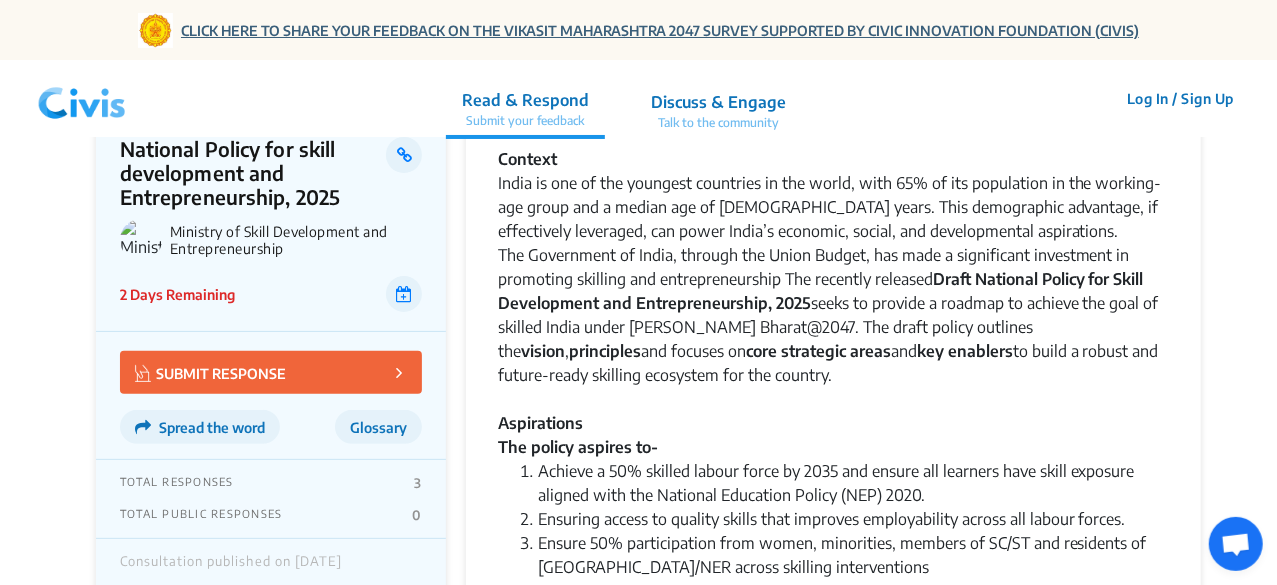 click on "CLICK HERE TO SHARE YOUR FEEDBACK ON THE VIKASIT MAHARASHTRA 2047 SURVEY SUPPORTED BY CIVIC INNOVATION FOUNDATION (CIVIS)" at bounding box center (660, 30) 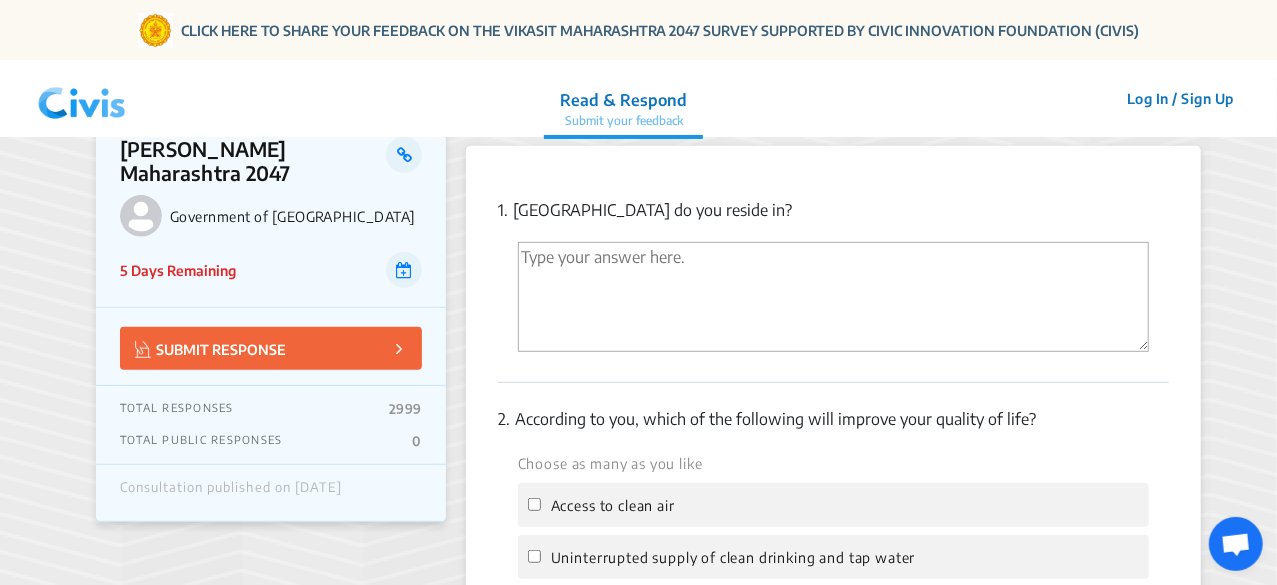 scroll, scrollTop: 370, scrollLeft: 0, axis: vertical 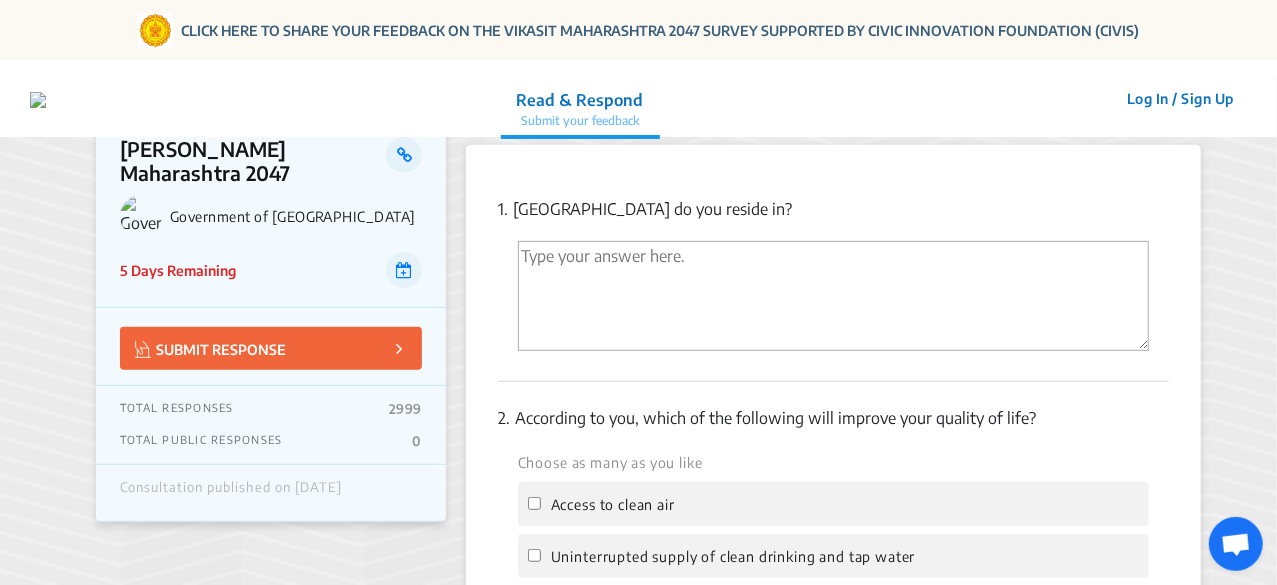 click at bounding box center [833, 296] 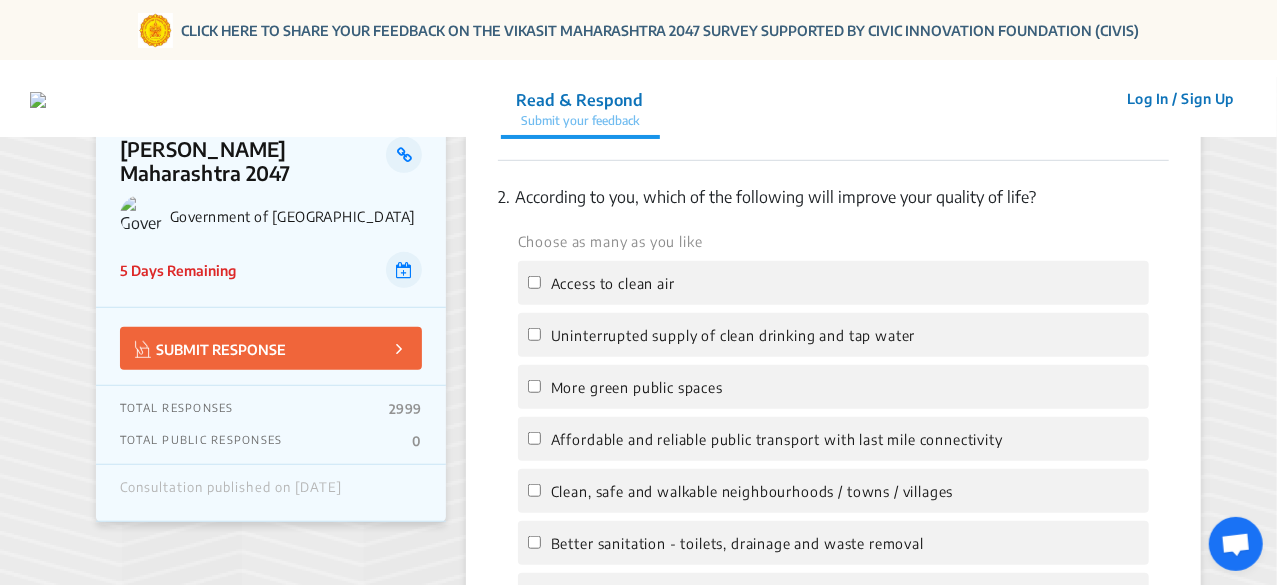 scroll, scrollTop: 615, scrollLeft: 0, axis: vertical 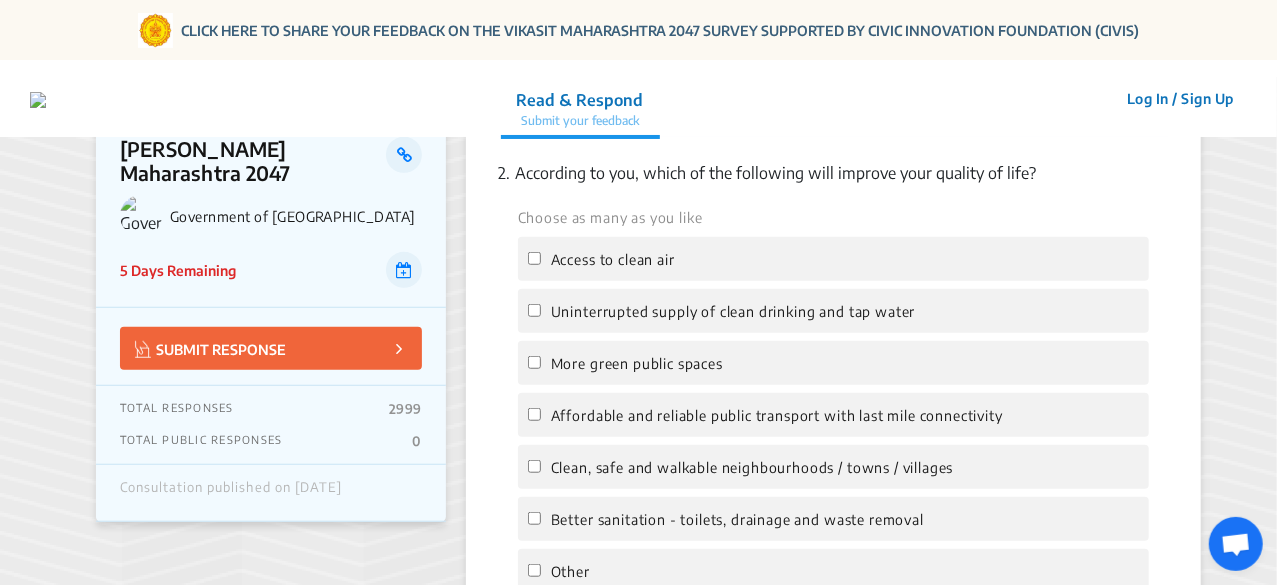 type on "Pune" 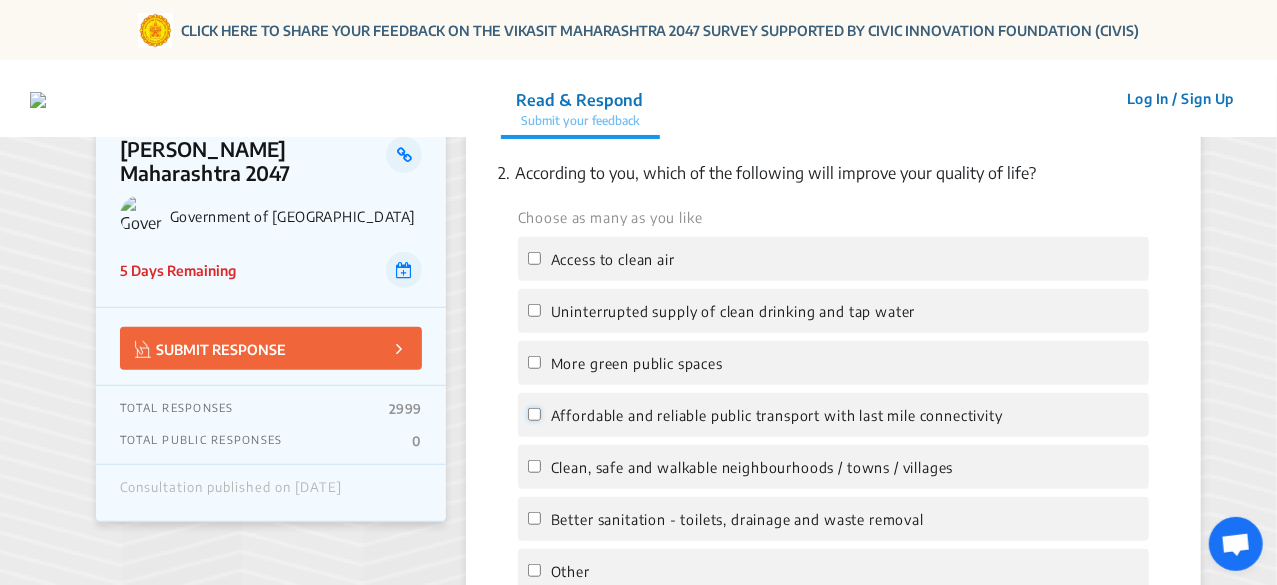 click on "Affordable and reliable public transport with last mile connectivity" 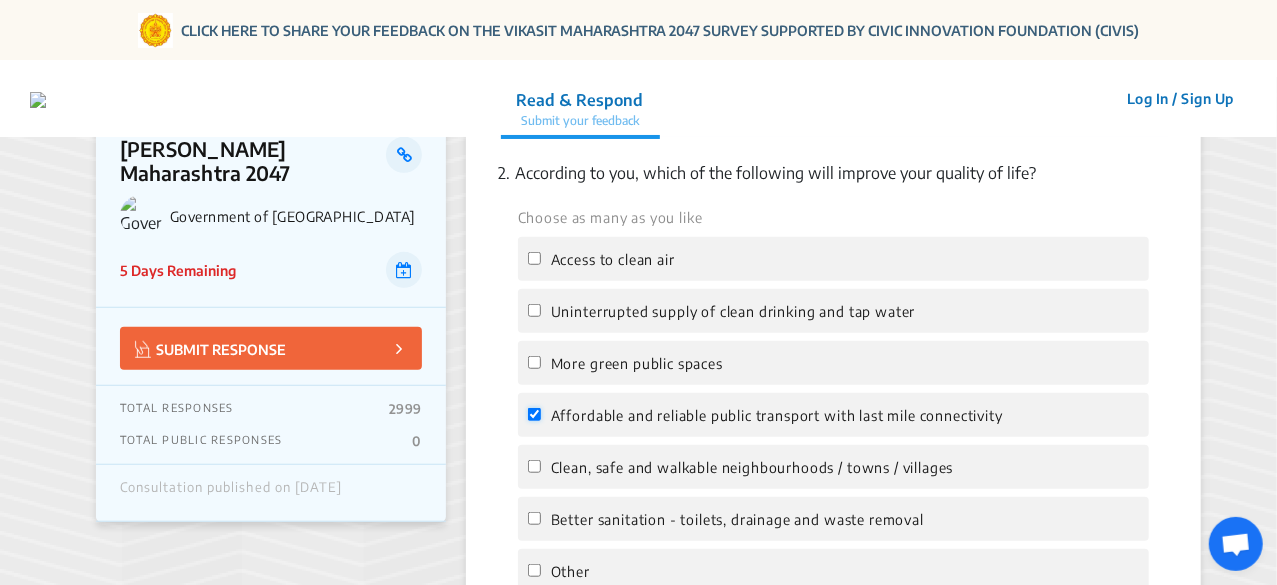 checkbox on "true" 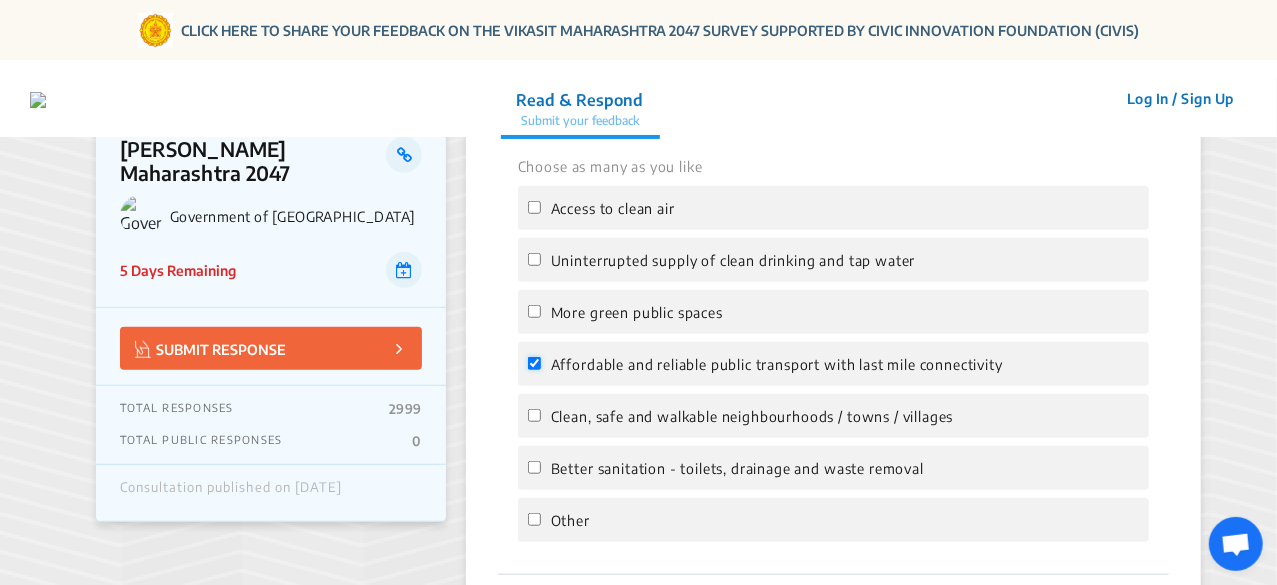 scroll, scrollTop: 667, scrollLeft: 0, axis: vertical 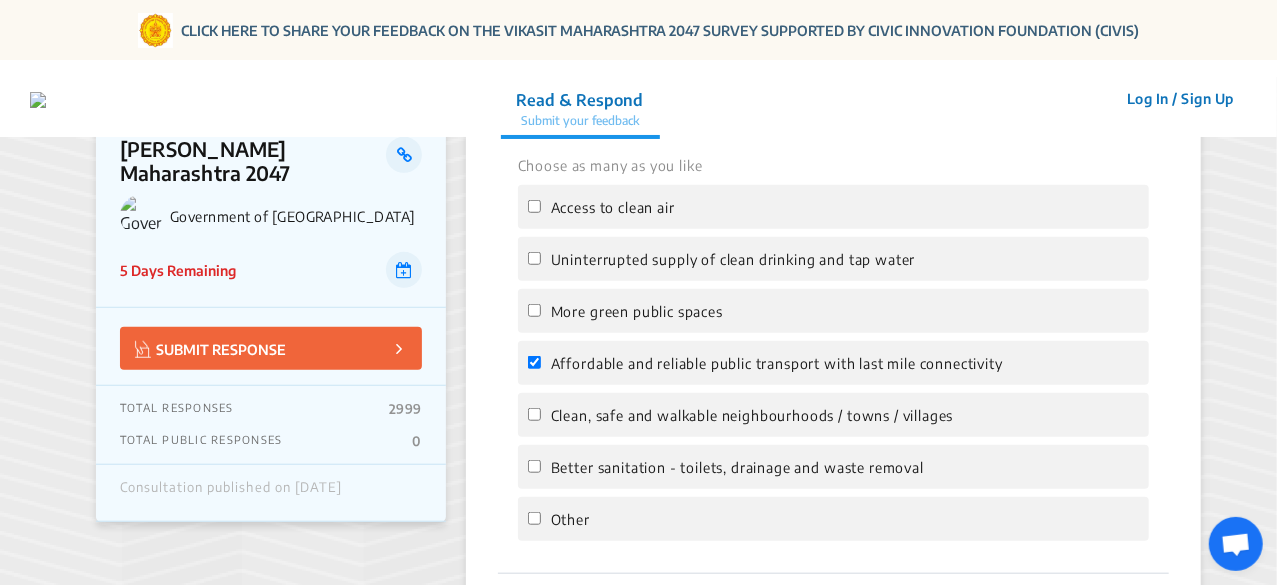 click on "Better sanitation - toilets, drainage and waste removal" 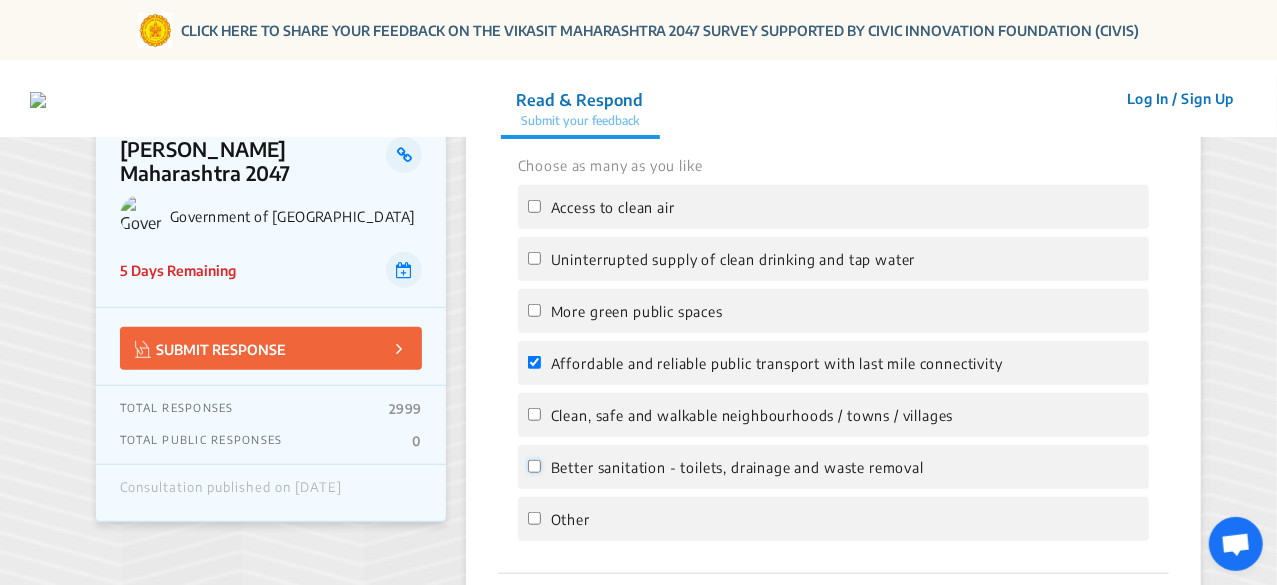 click on "Better sanitation - toilets, drainage and waste removal" 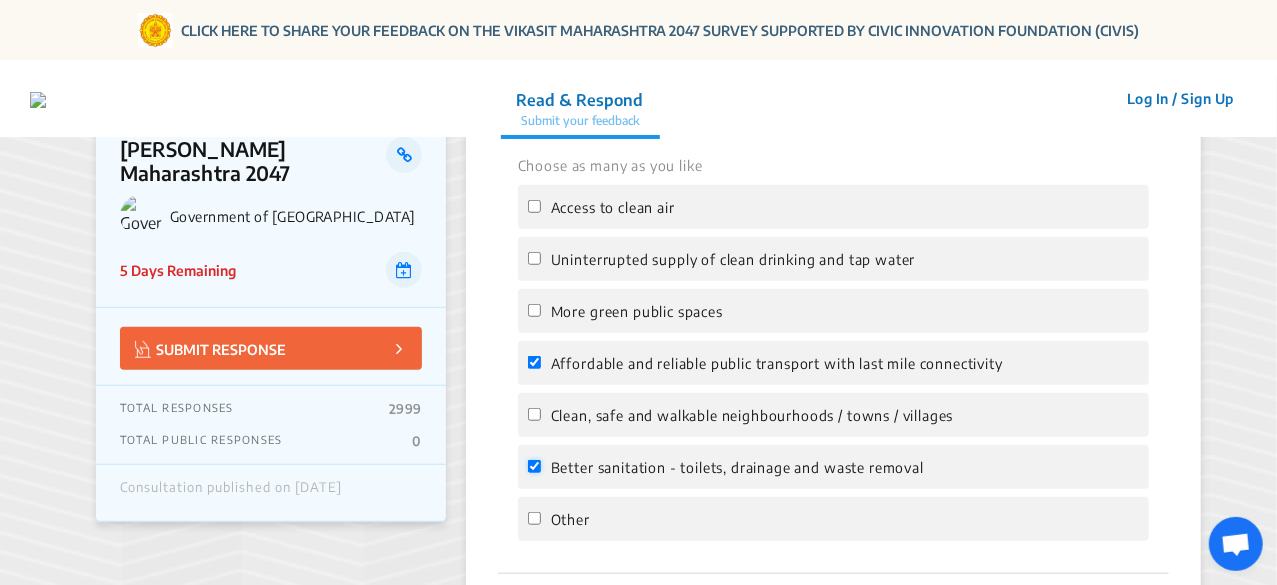 checkbox on "true" 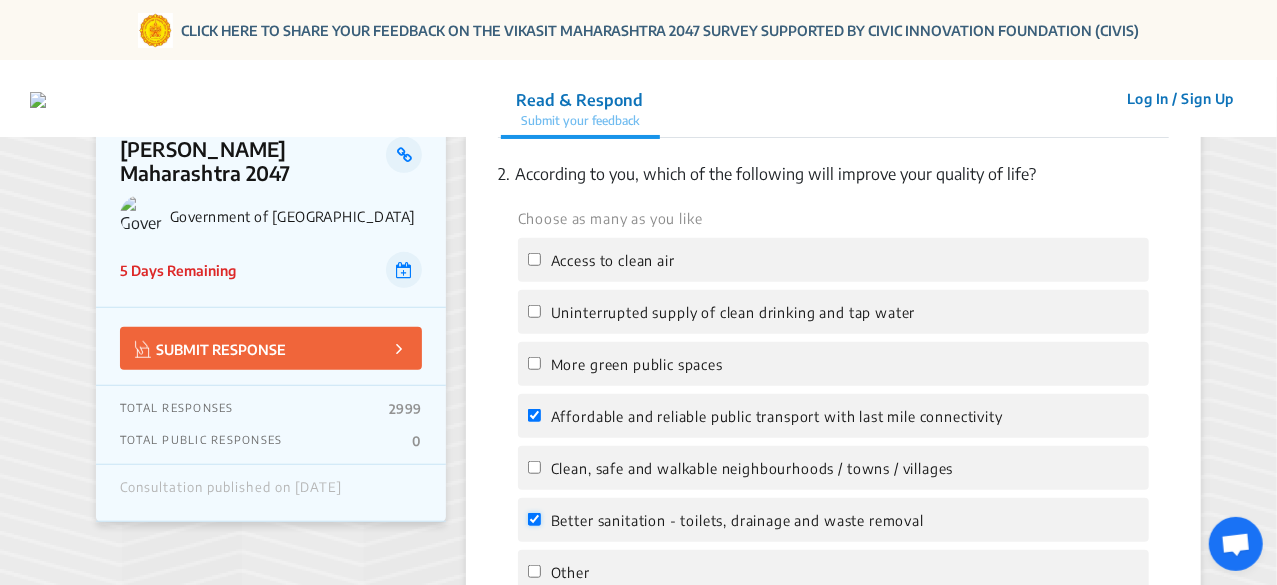 scroll, scrollTop: 613, scrollLeft: 0, axis: vertical 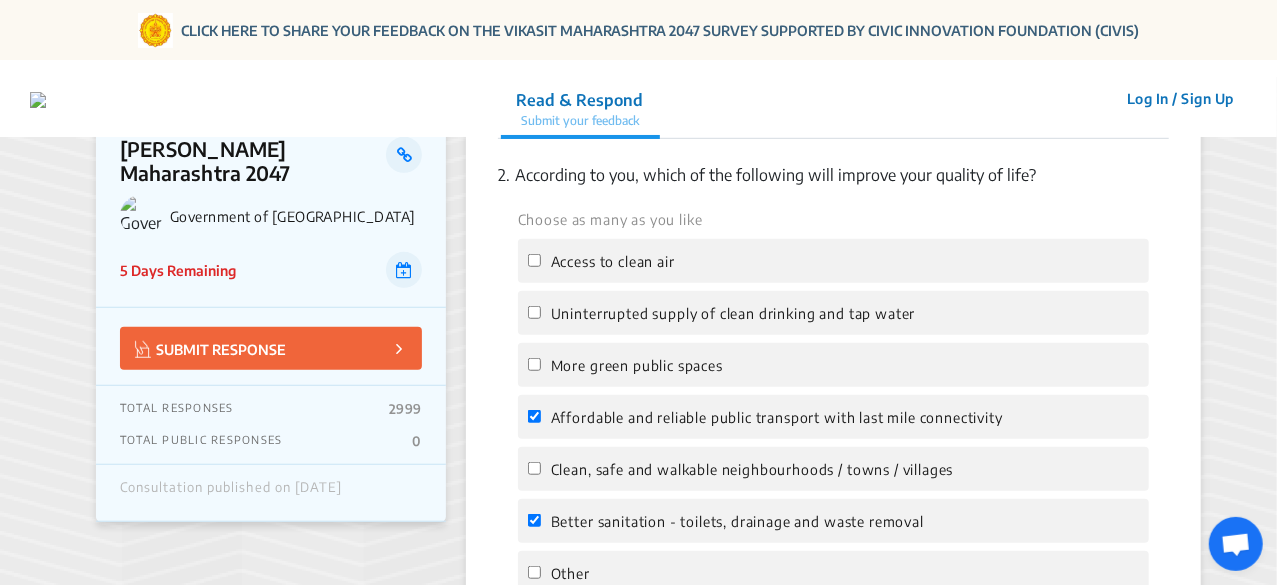 click on "More green public spaces" 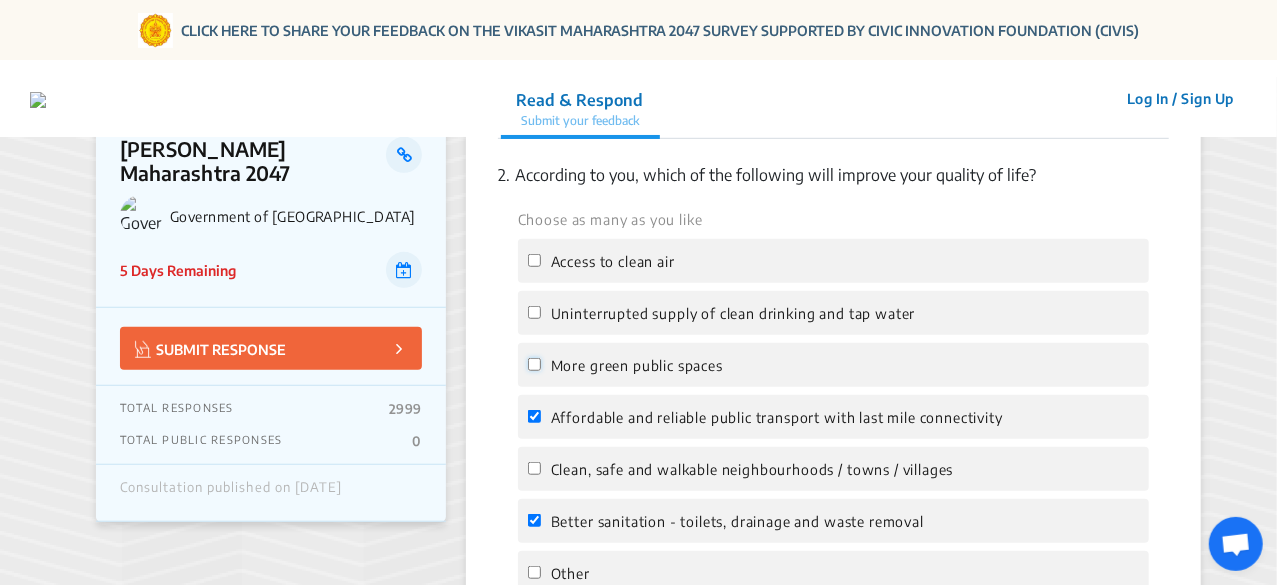 click on "More green public spaces" 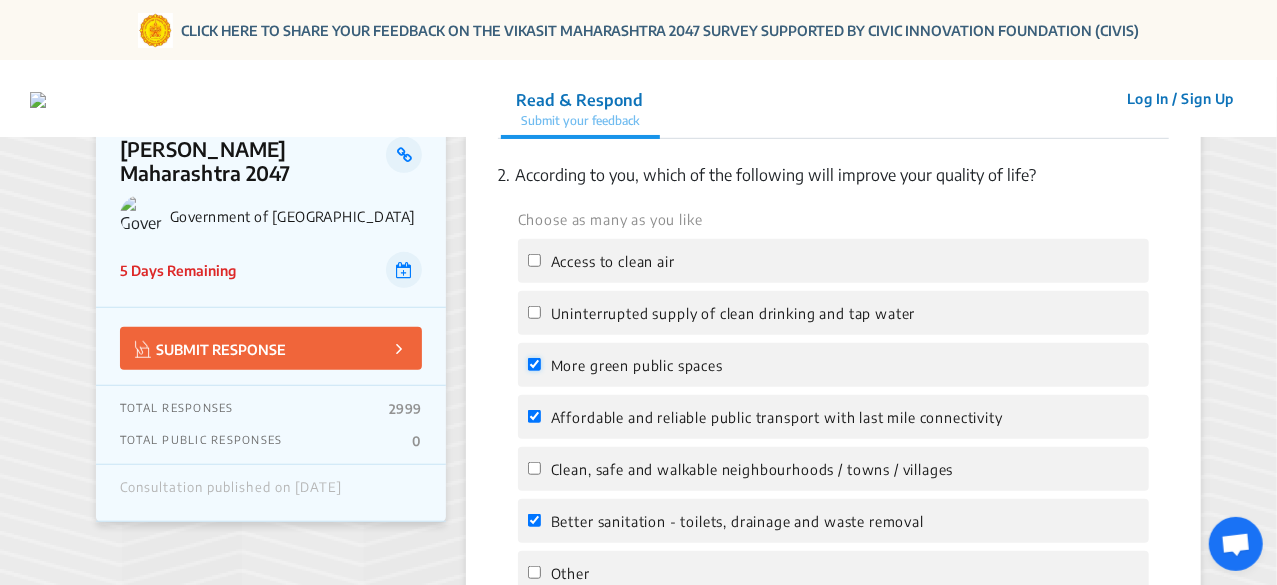 checkbox on "true" 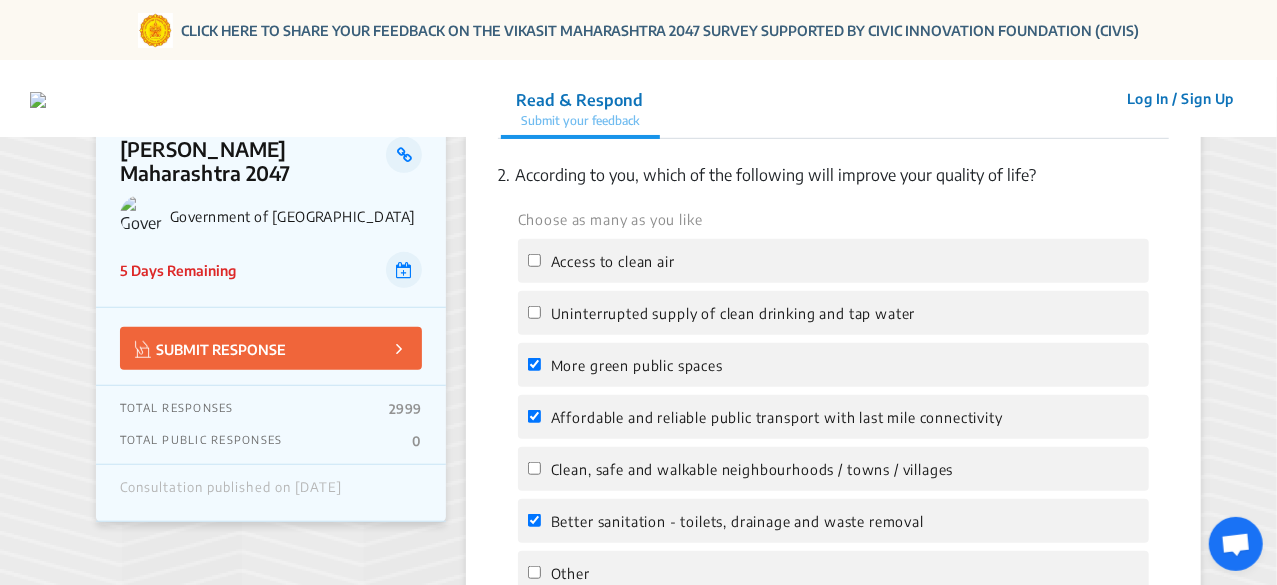 click on "Uninterrupted supply of clean drinking and tap water" 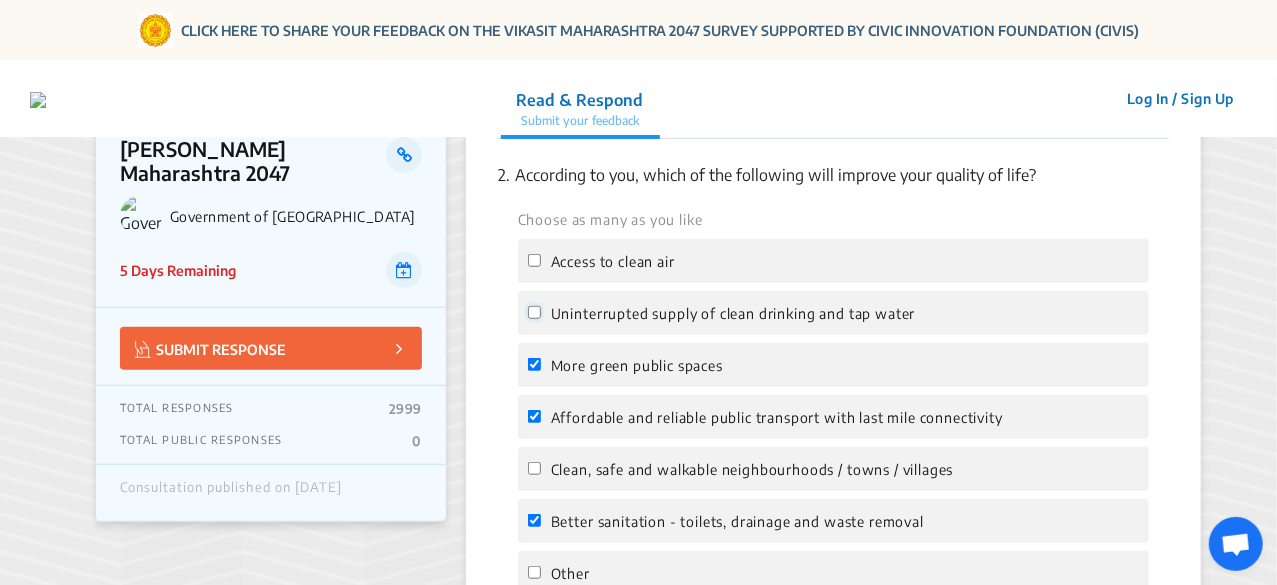 click on "Uninterrupted supply of clean drinking and tap water" 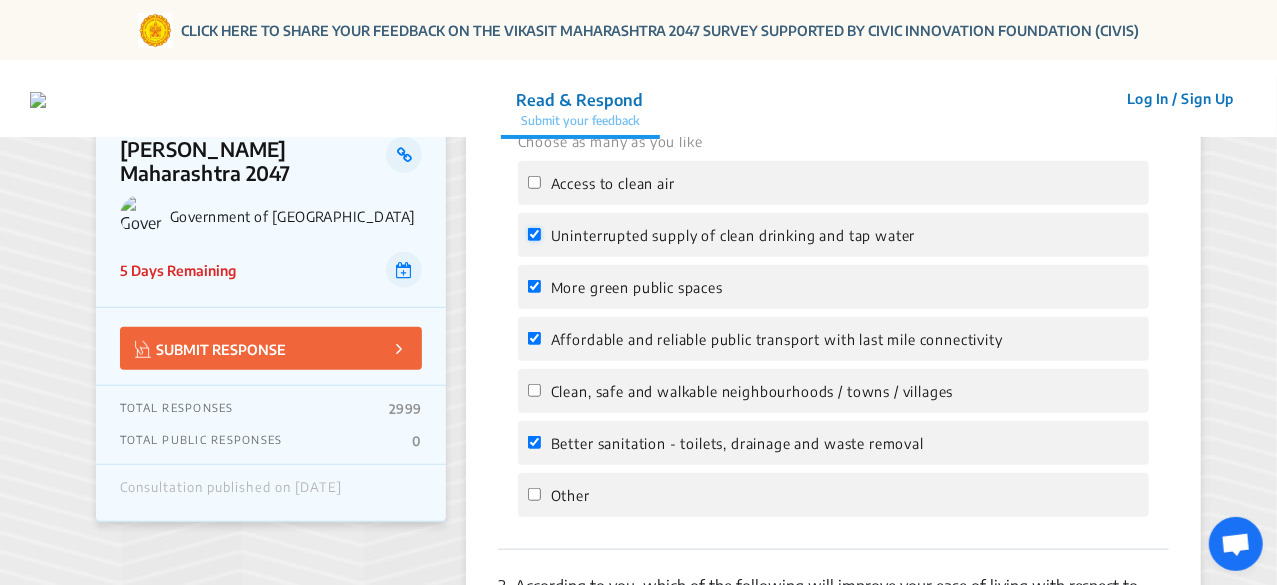 scroll, scrollTop: 682, scrollLeft: 0, axis: vertical 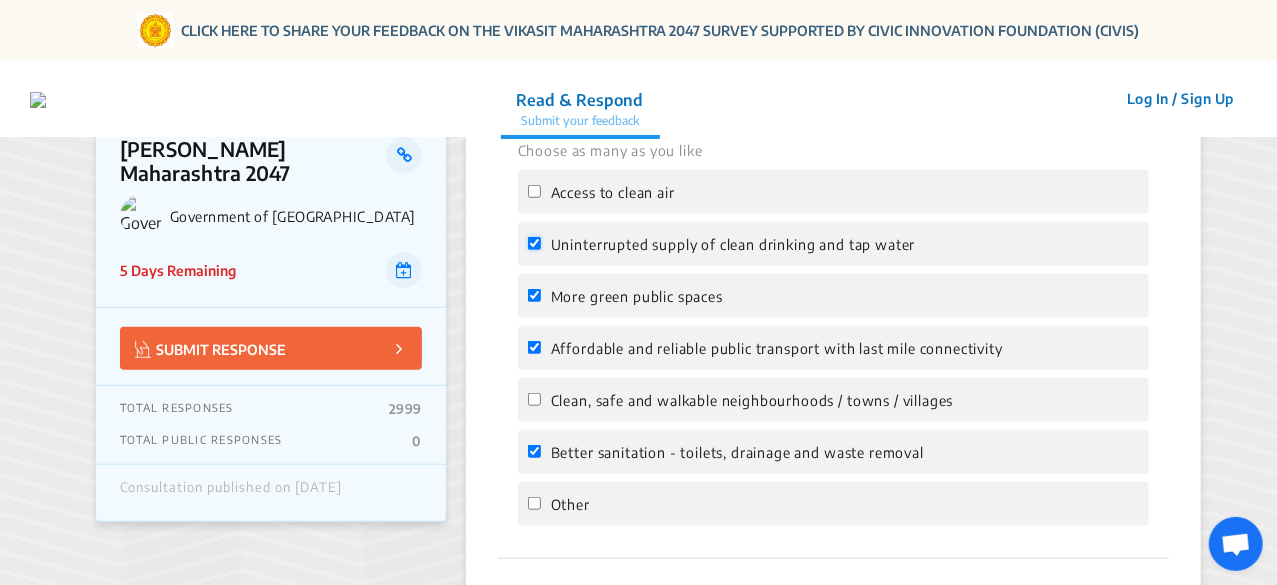 click on "Uninterrupted supply of clean drinking and tap water" 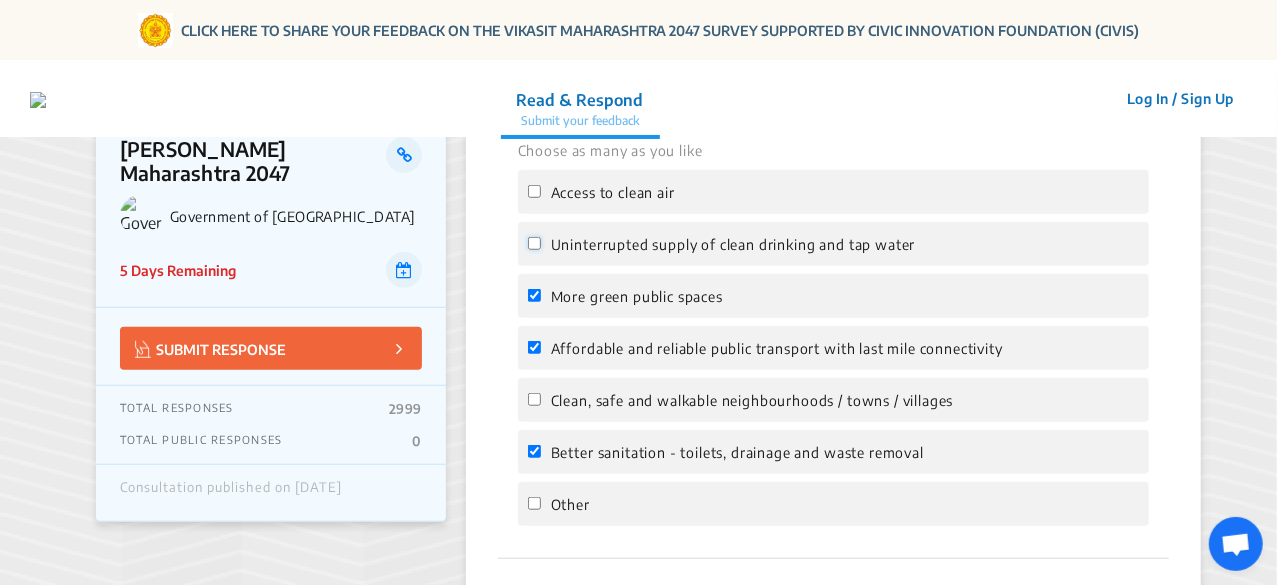 checkbox on "false" 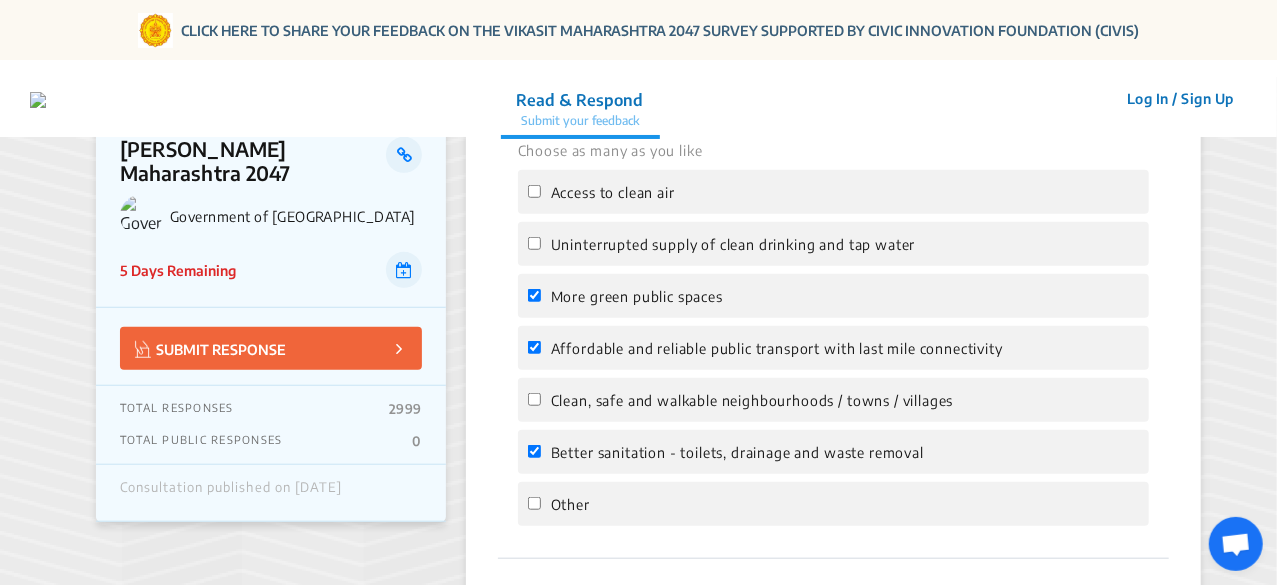 click on "Other" 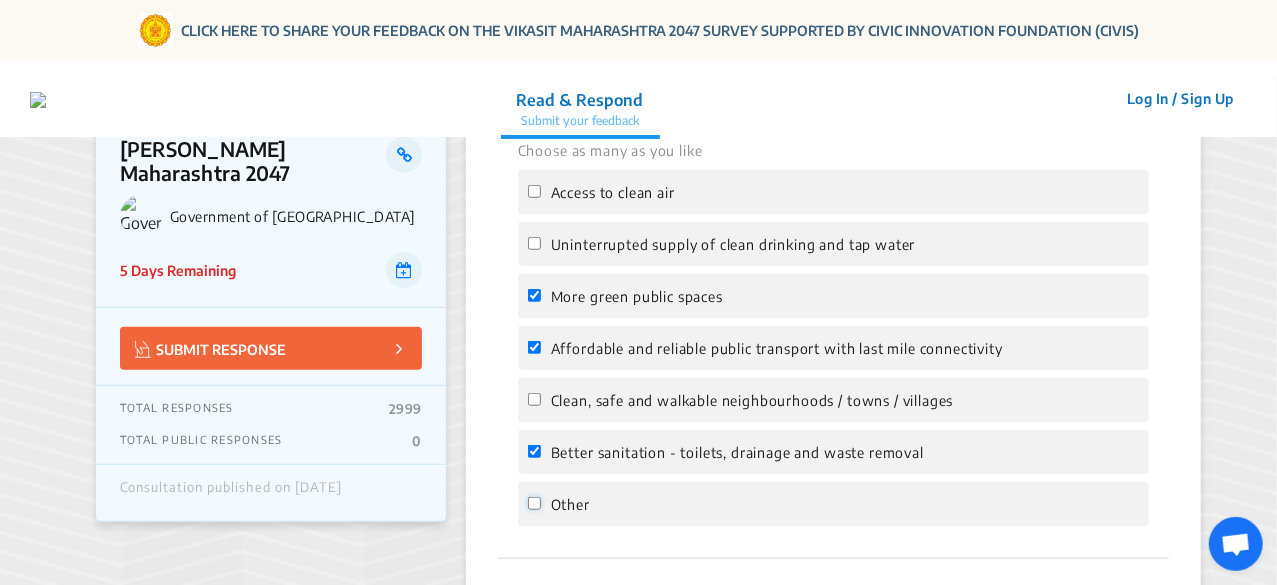 click on "Other" 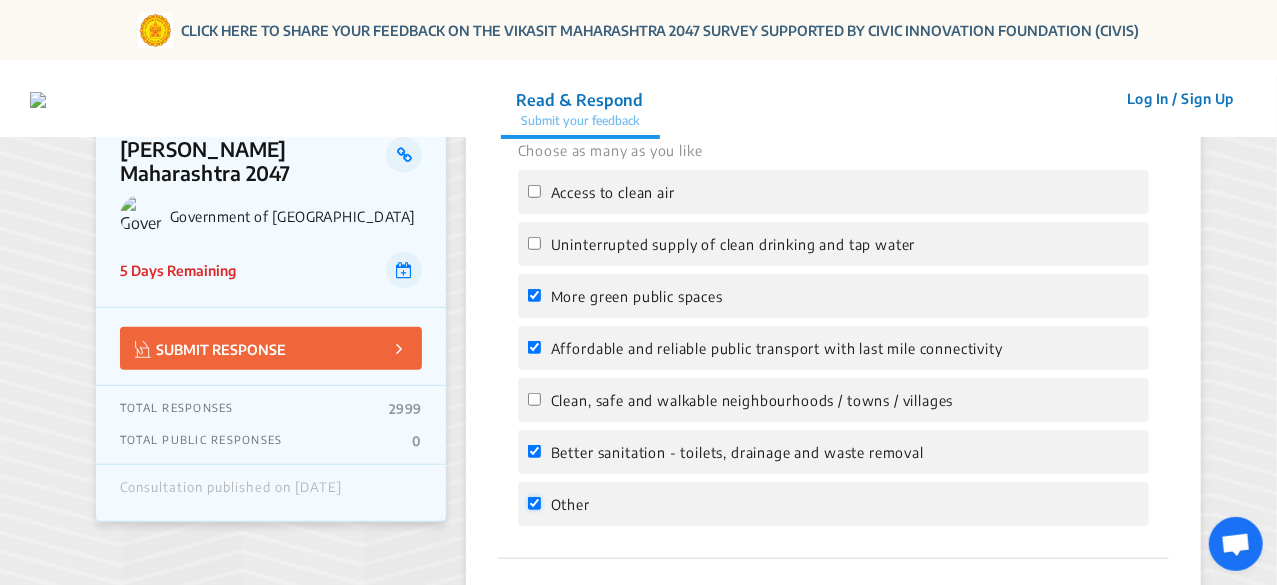 checkbox on "true" 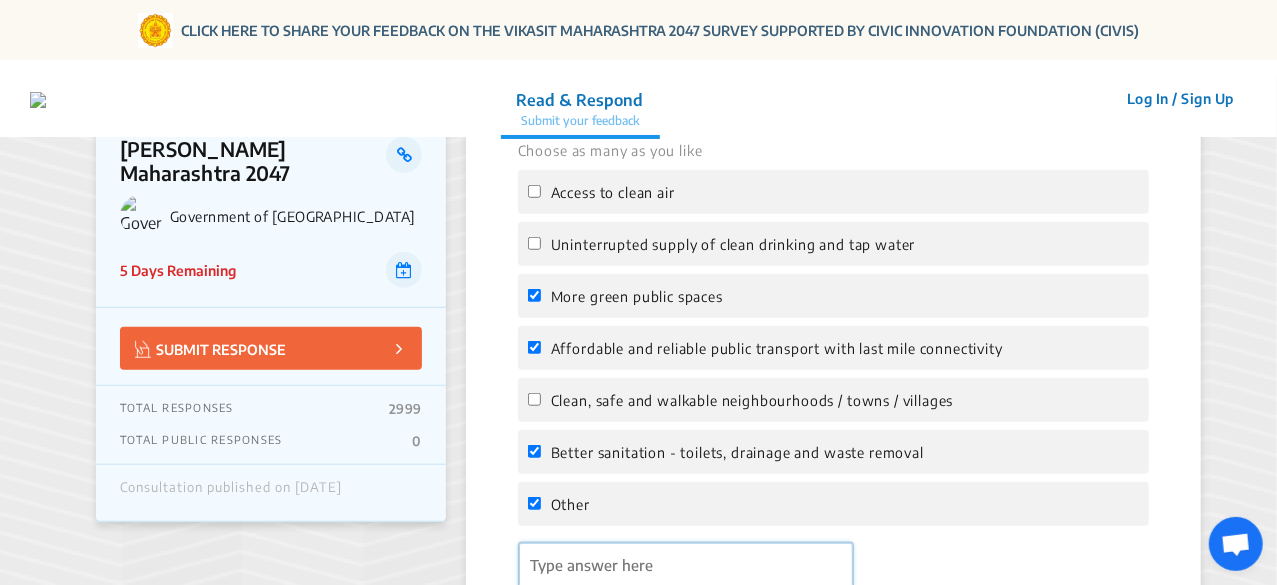 click 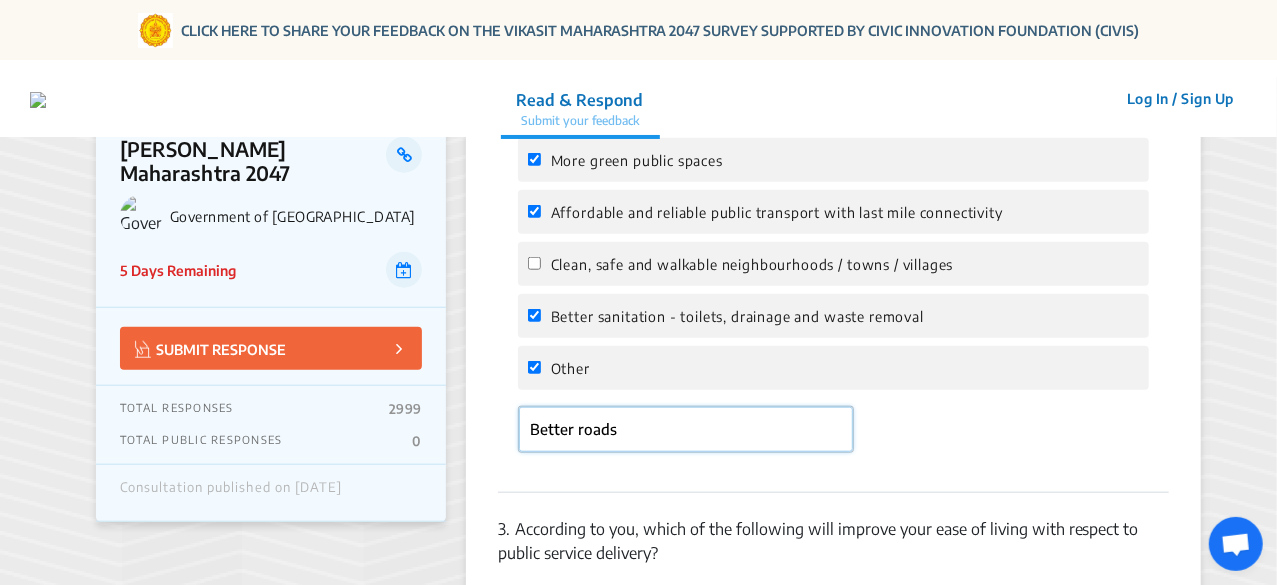 scroll, scrollTop: 820, scrollLeft: 0, axis: vertical 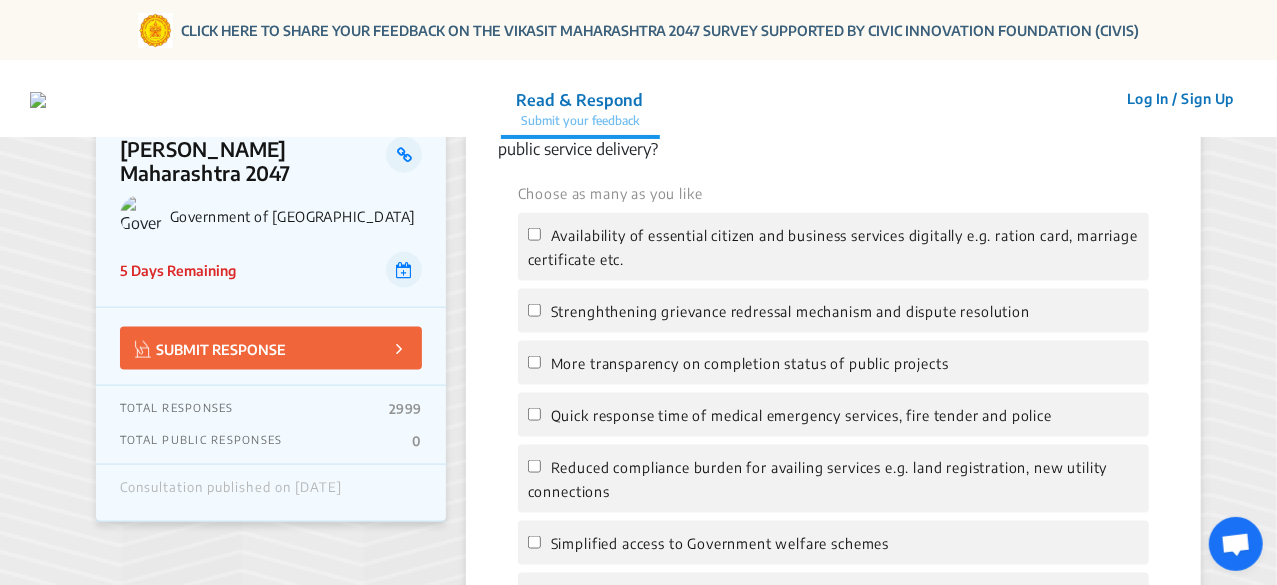 type on "Better roads and more urban planning especially in new development areas" 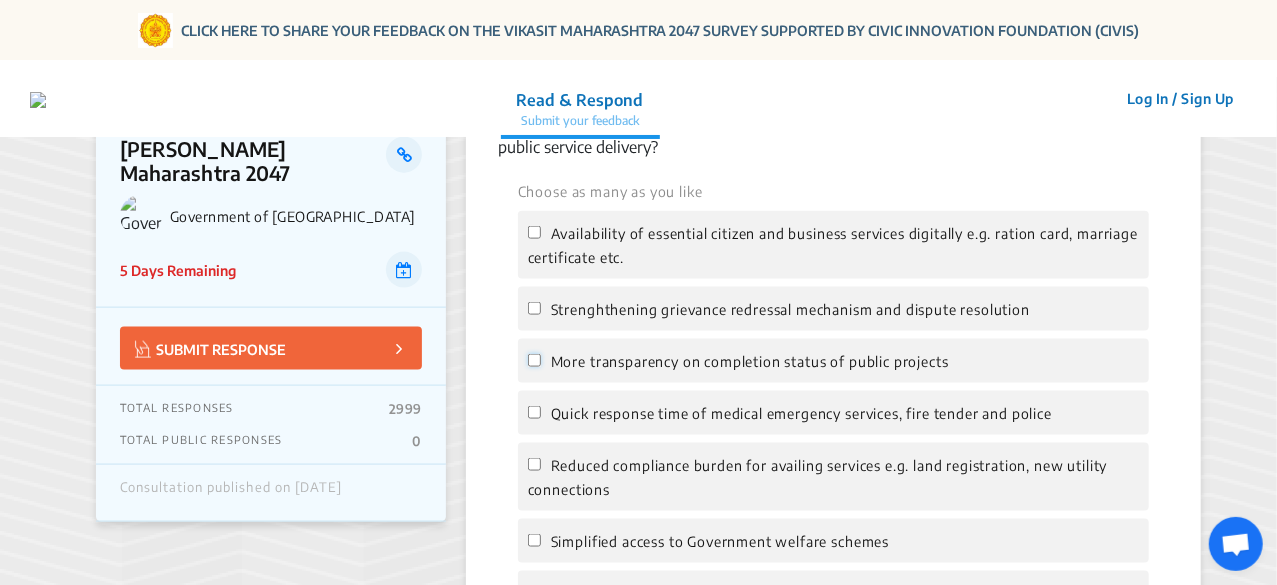 scroll, scrollTop: 0, scrollLeft: 0, axis: both 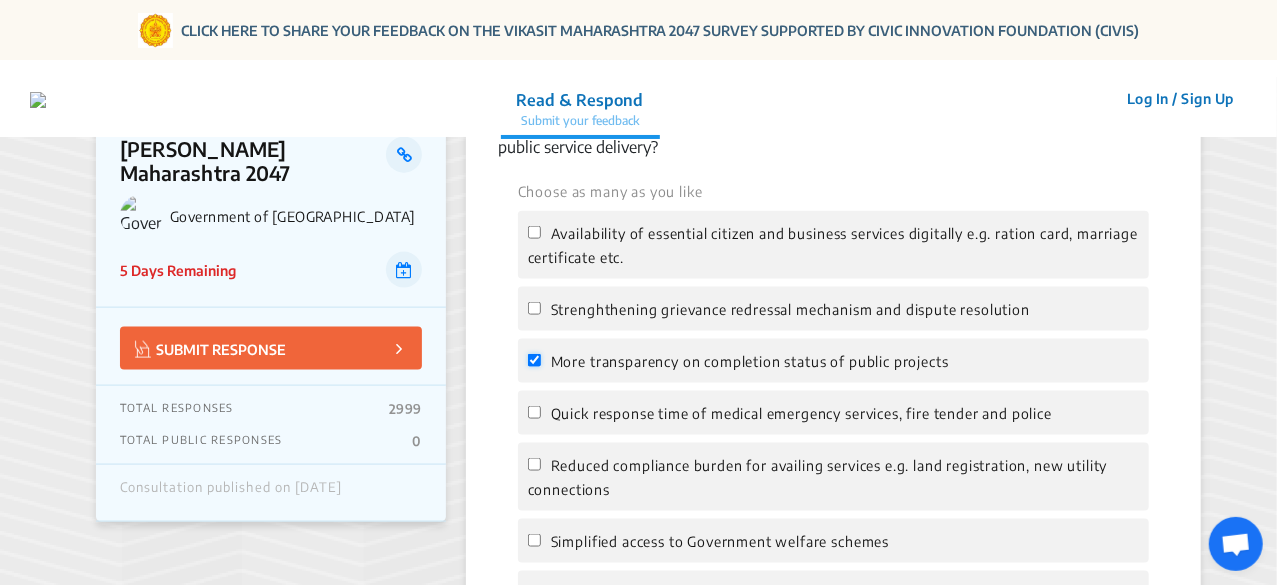 checkbox on "true" 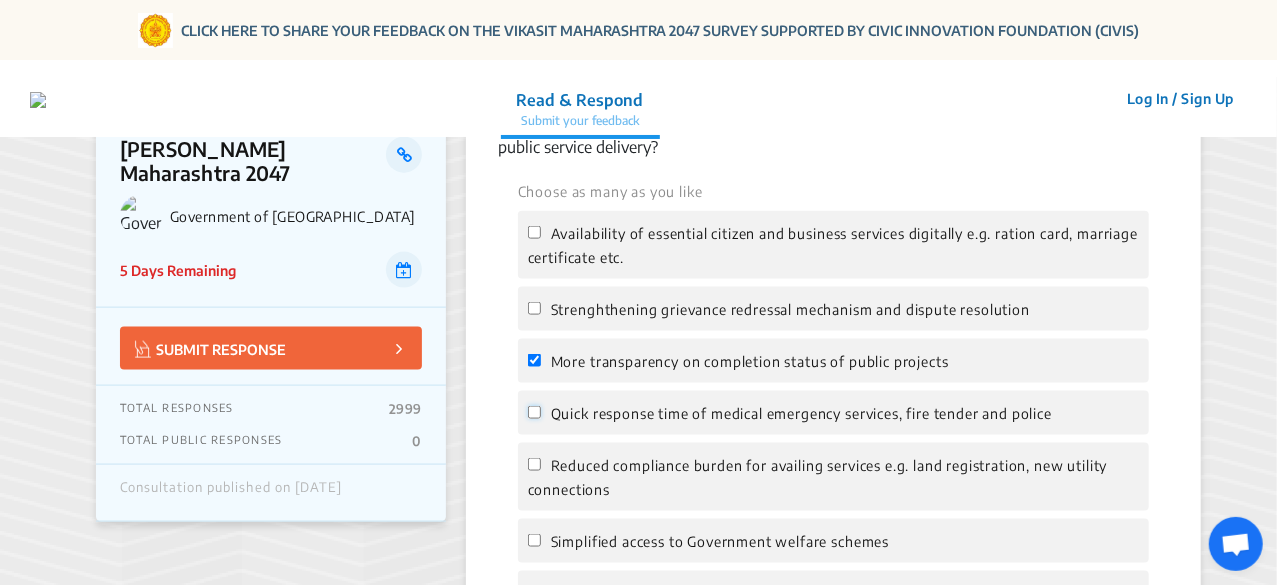 click on "Quick response time of medical emergency services, fire tender and police" 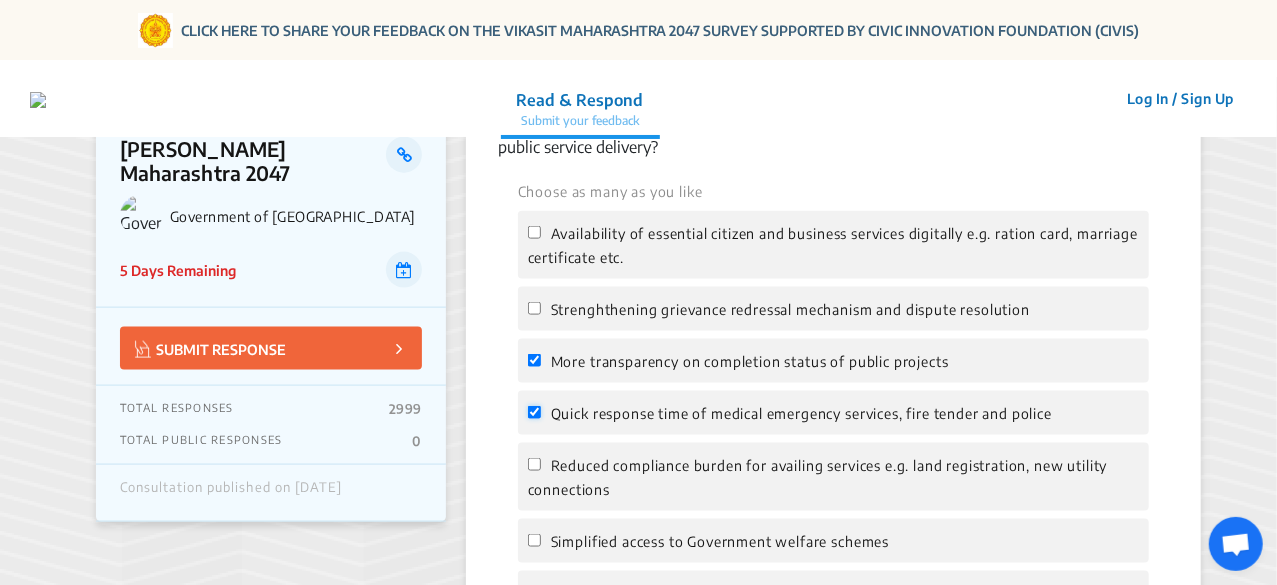 checkbox on "true" 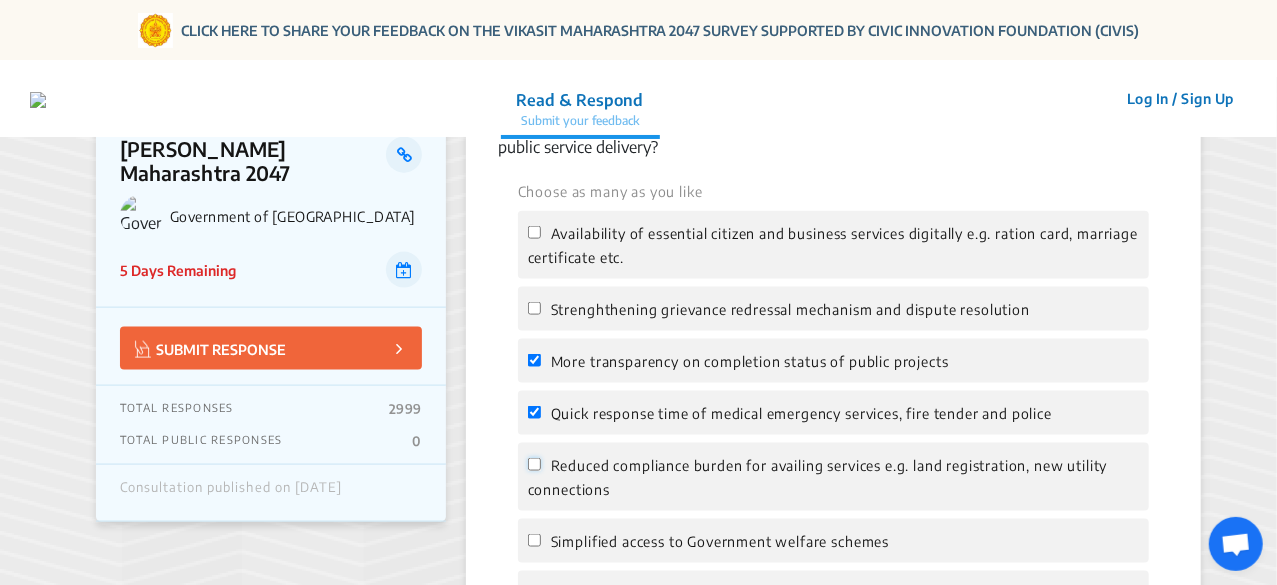 click on "Reduced compliance burden for availing services e.g. land registration, new utility connections" 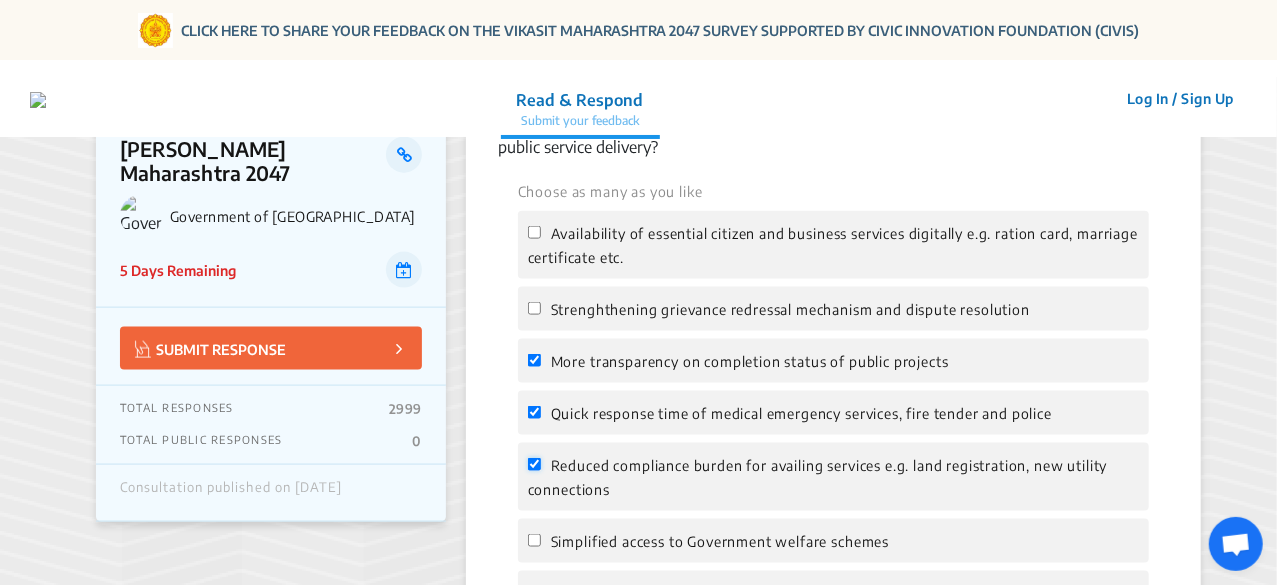 click on "Reduced compliance burden for availing services e.g. land registration, new utility connections" 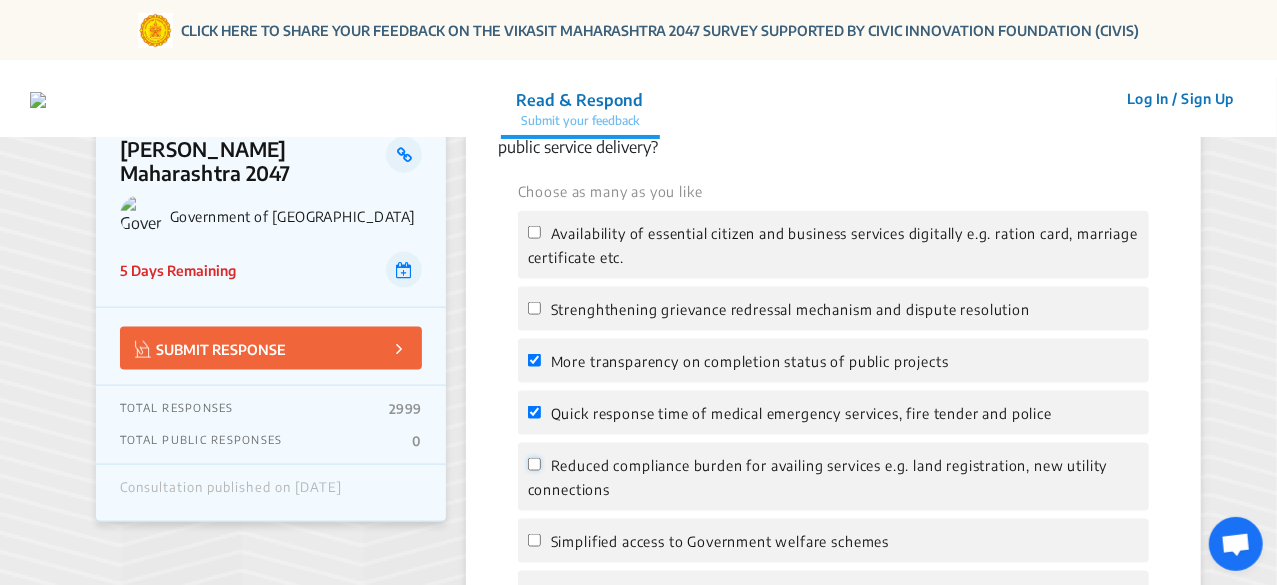 checkbox on "false" 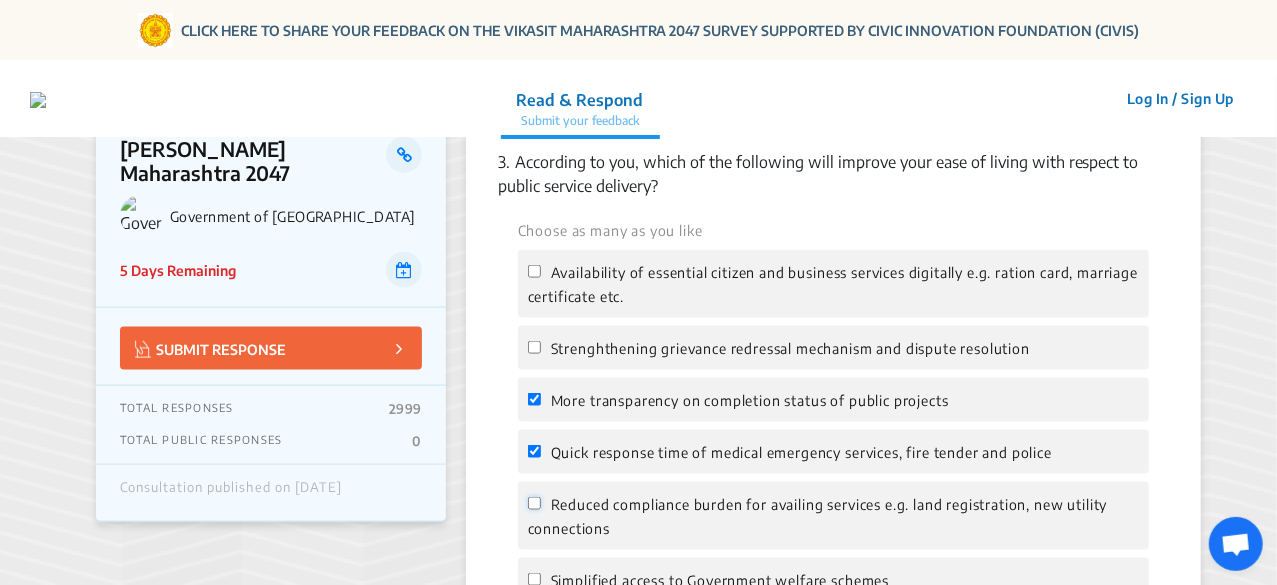 scroll, scrollTop: 1182, scrollLeft: 0, axis: vertical 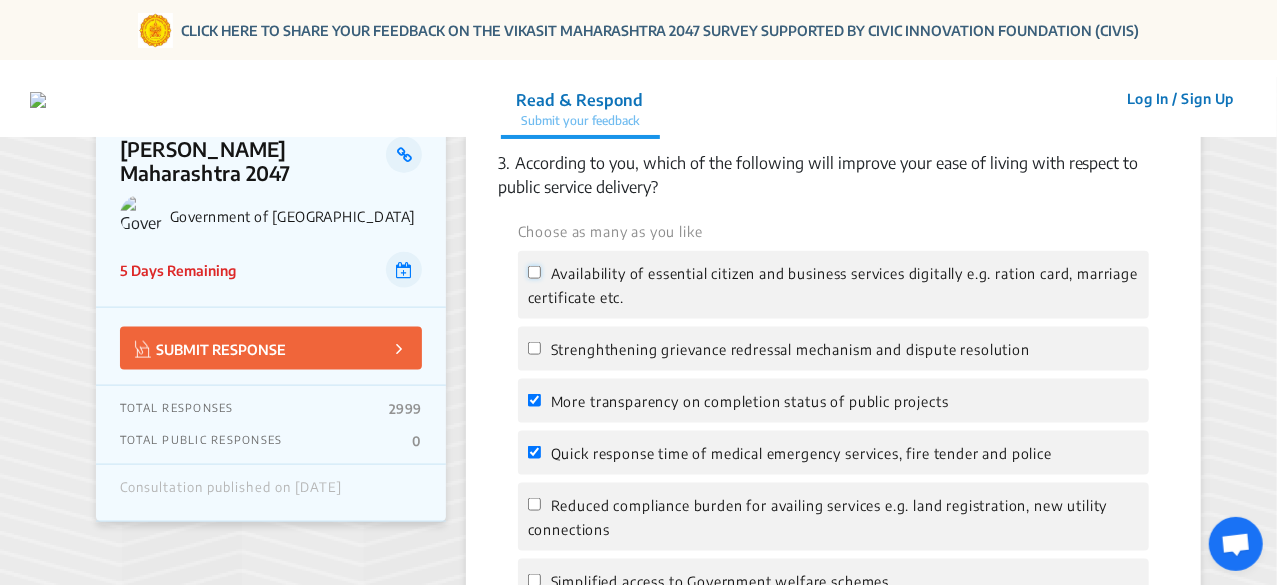 click on "Availability of essential citizen and business services digitally e.g. ration card, marriage certificate etc." 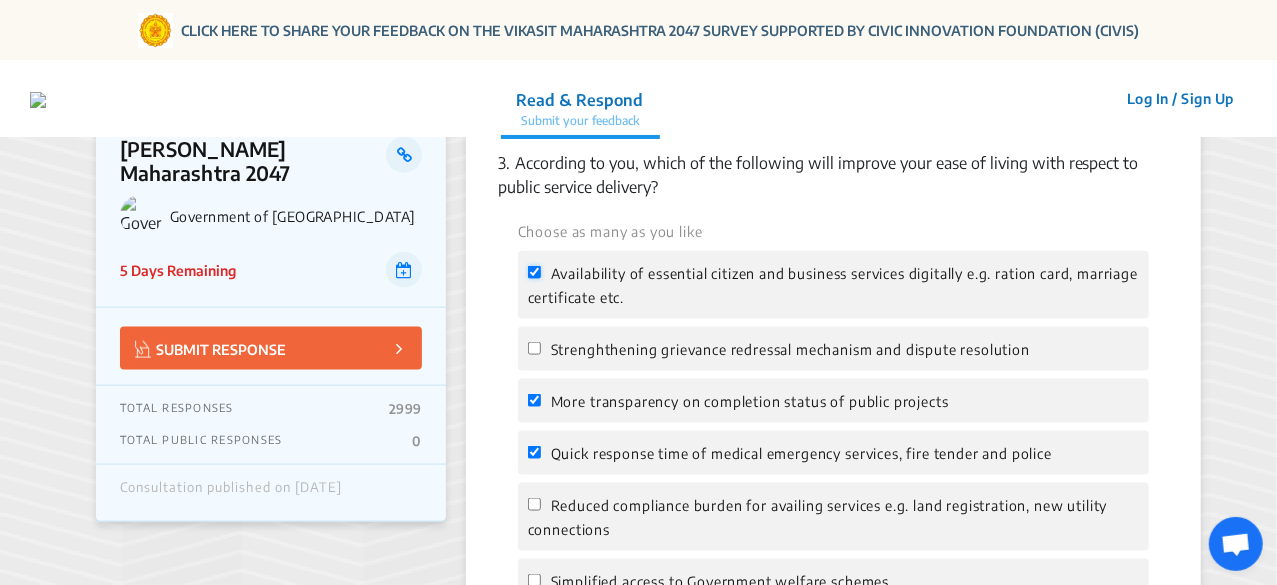 checkbox on "true" 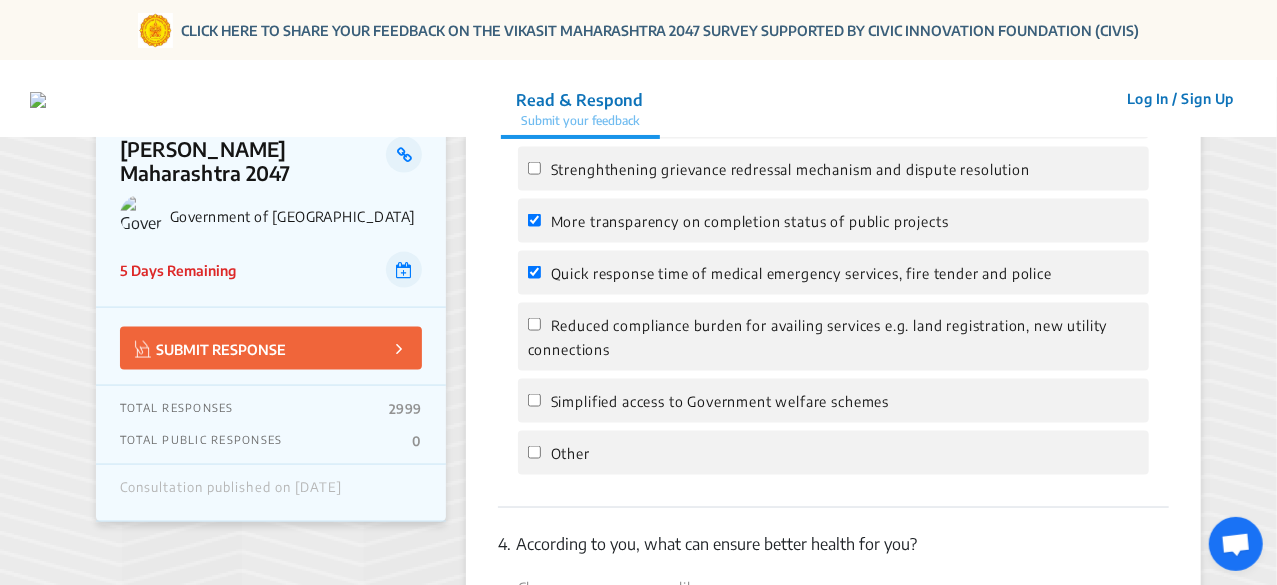 scroll, scrollTop: 1366, scrollLeft: 0, axis: vertical 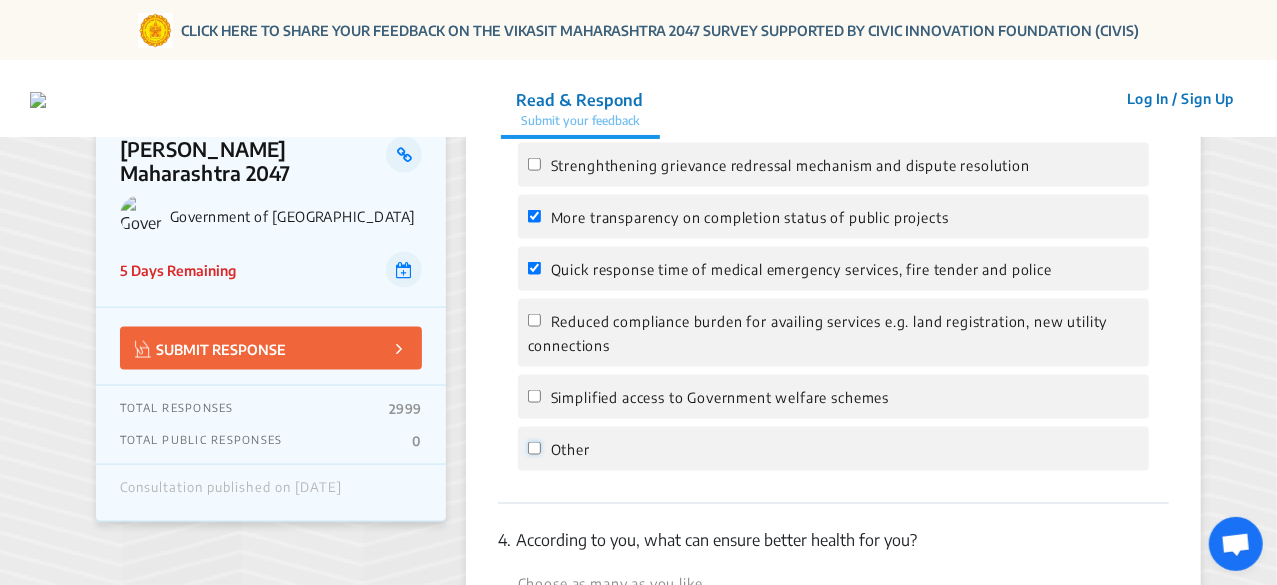 click on "Other" 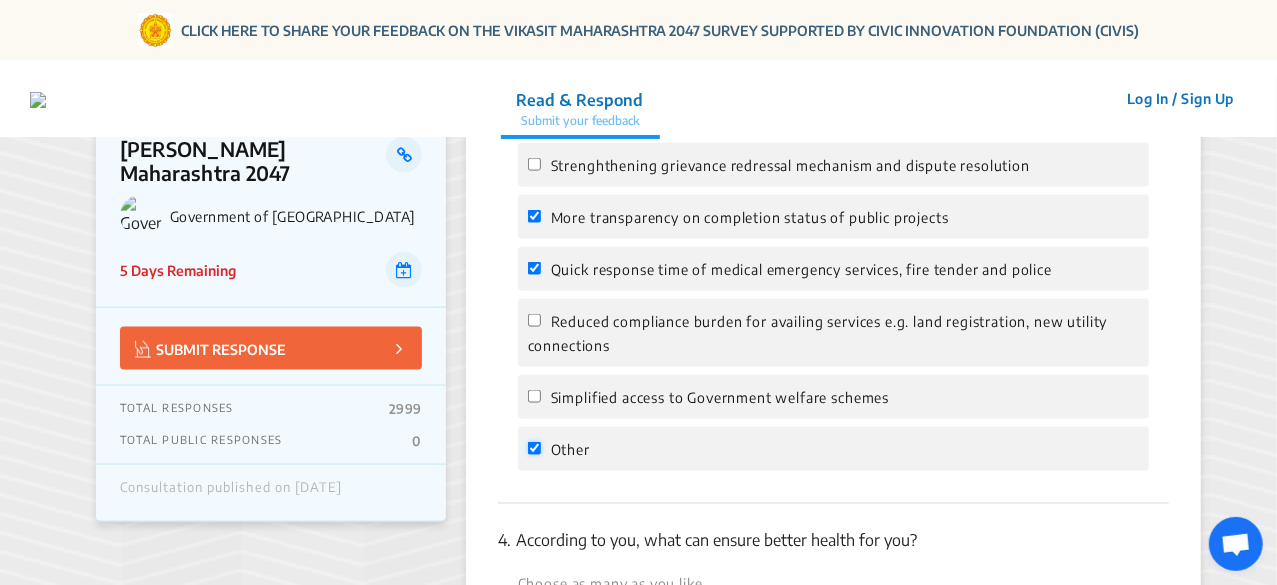 checkbox on "true" 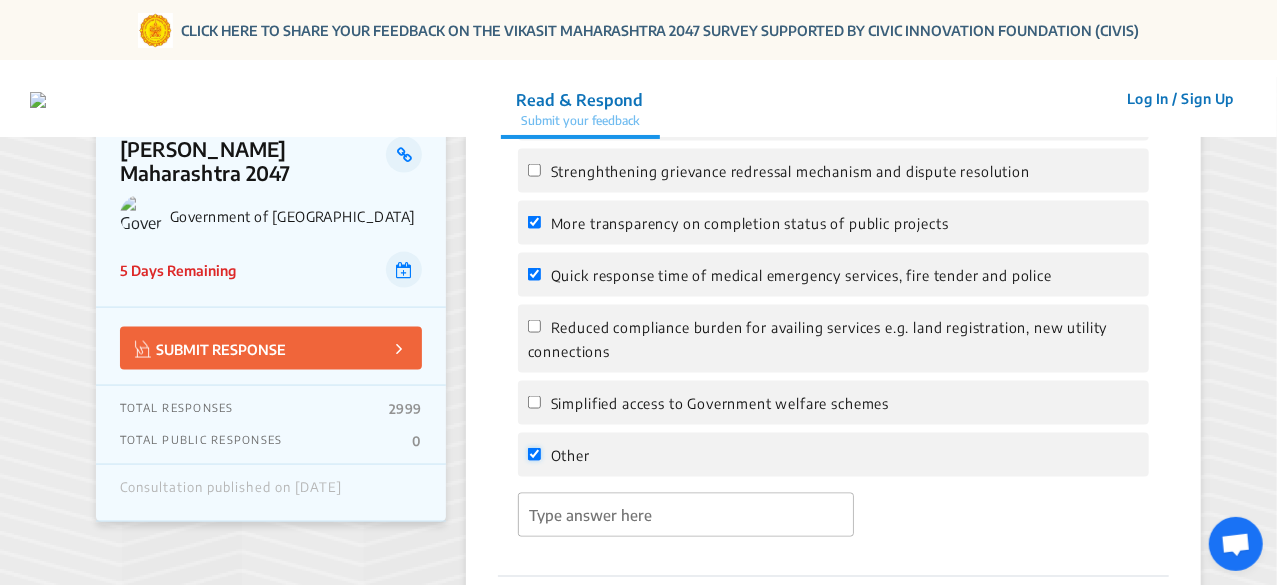 scroll, scrollTop: 1361, scrollLeft: 0, axis: vertical 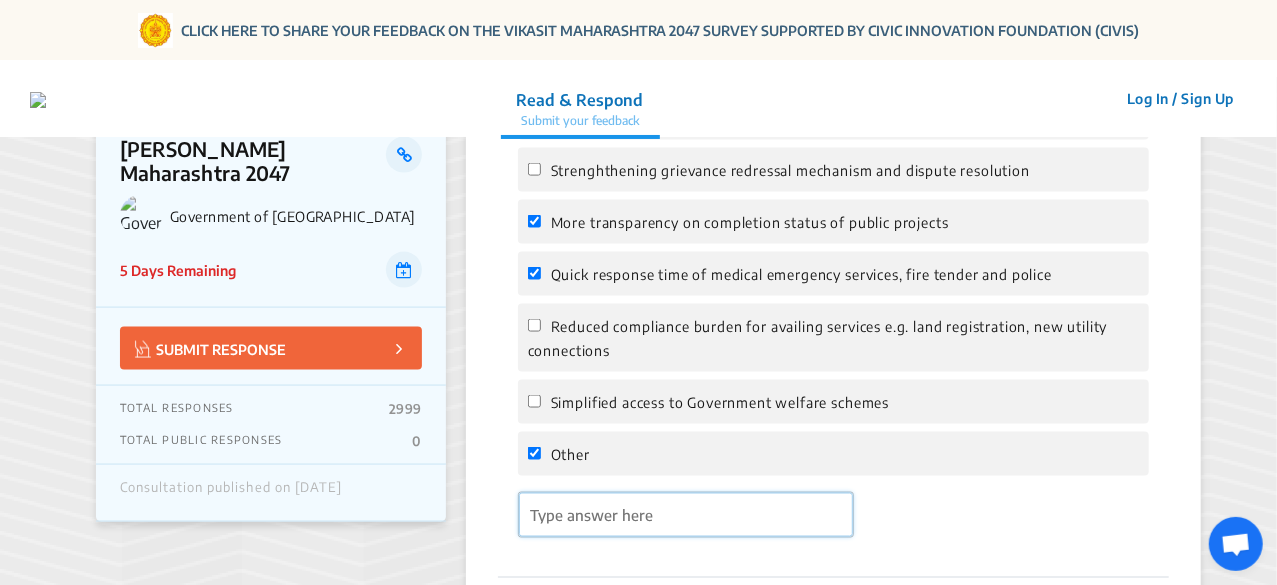 click 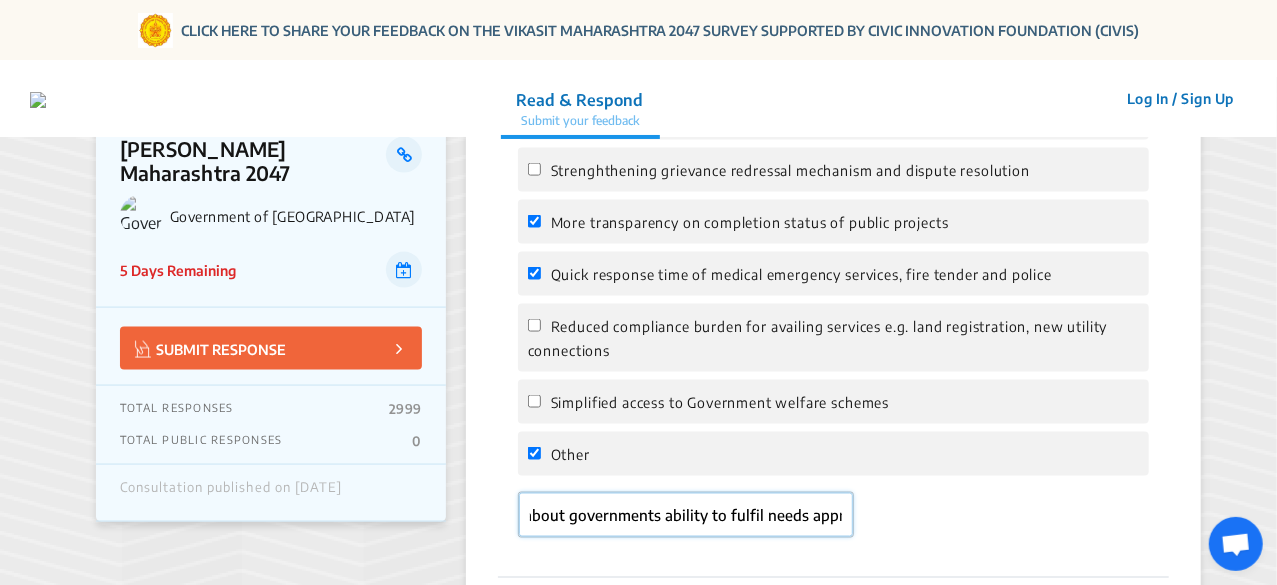 scroll, scrollTop: 0, scrollLeft: 1320, axis: horizontal 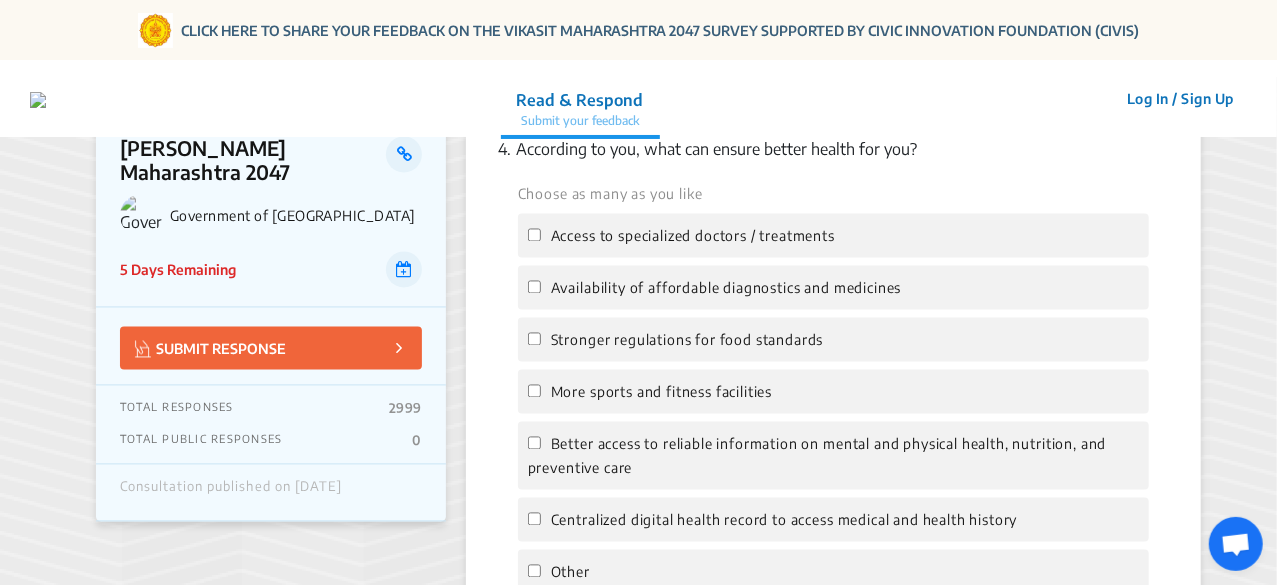 type on "Improved awareness on how to request public service related assistance or grievances - most people dont know and those who know find it cumbersome to engage. There is also cynicism about governments ability to fulfil needs appropriately" 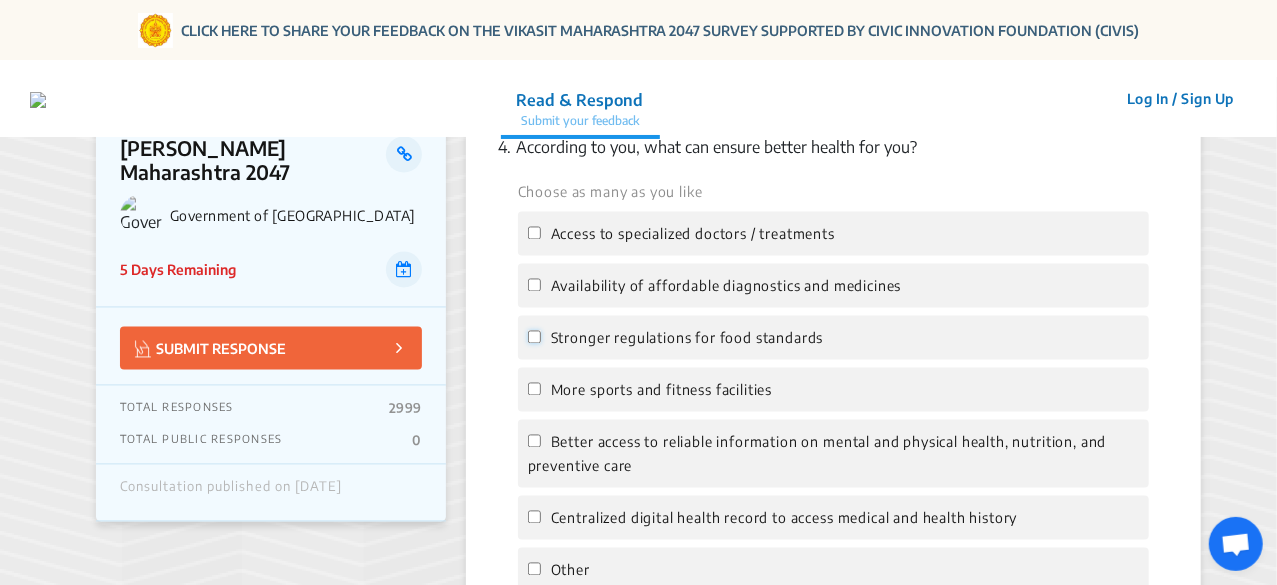 scroll, scrollTop: 0, scrollLeft: 0, axis: both 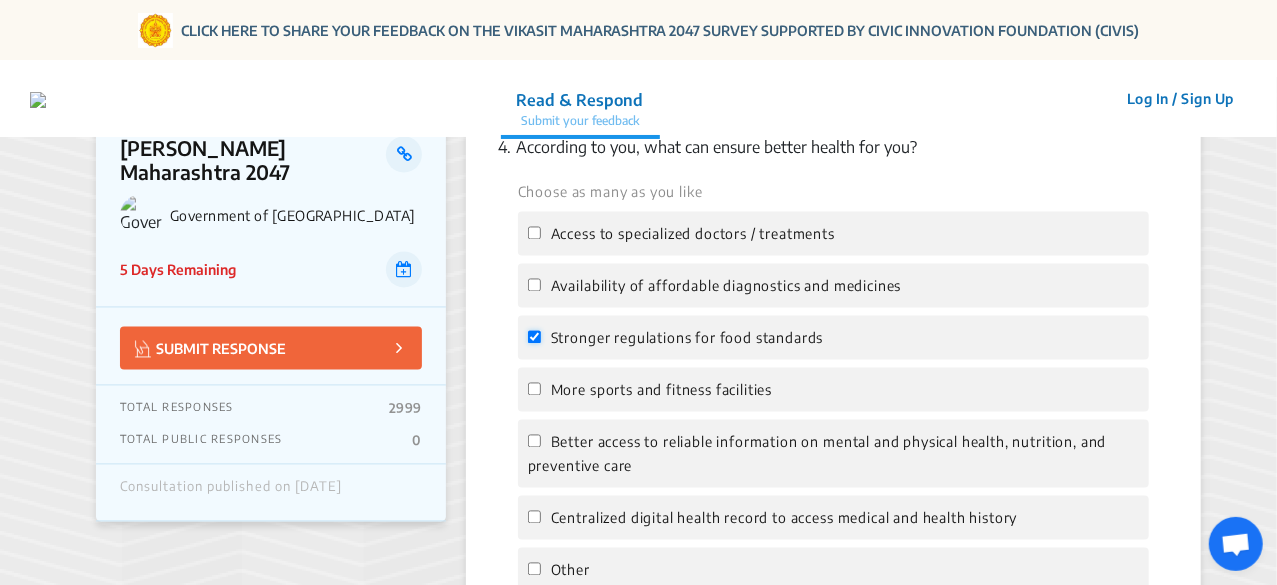 checkbox on "true" 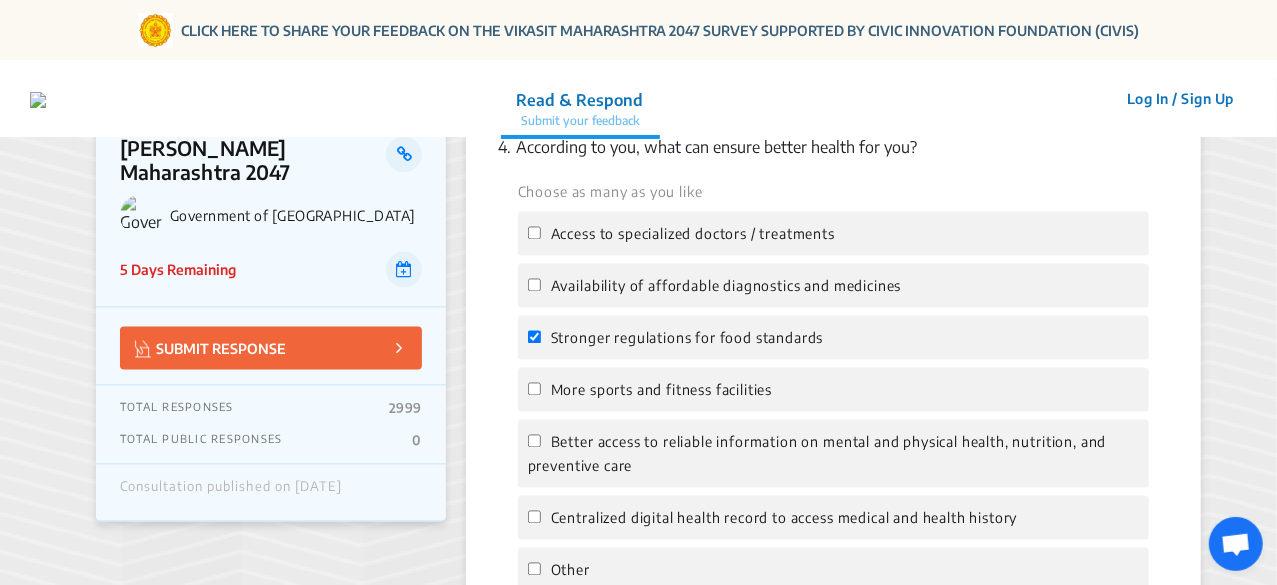 click on "More sports and fitness facilities" 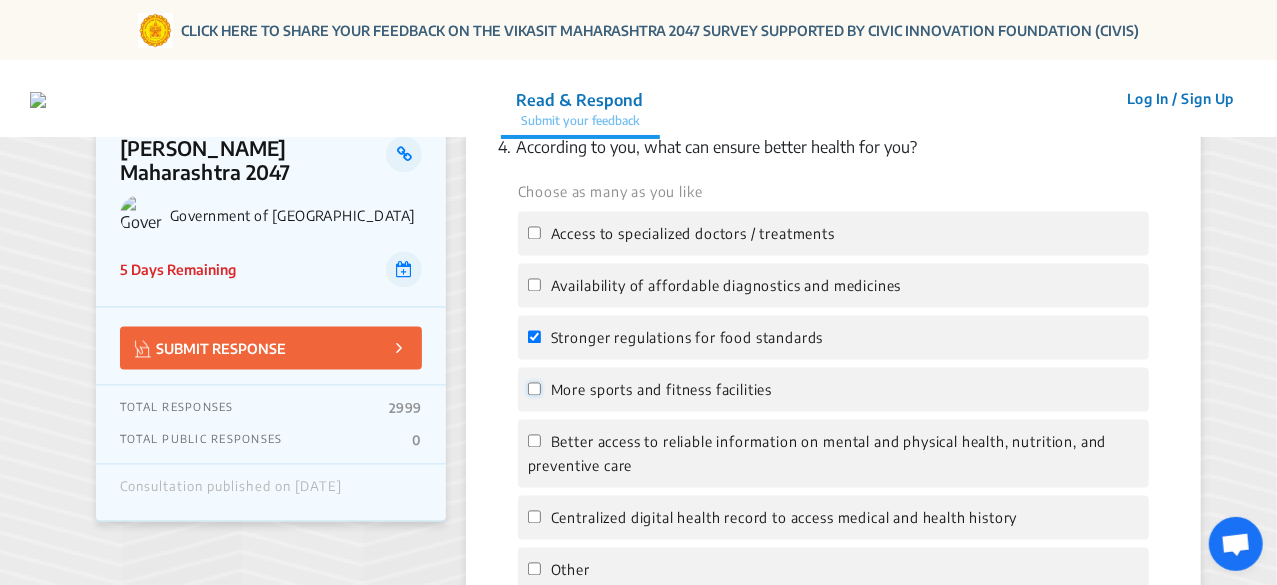 click on "More sports and fitness facilities" 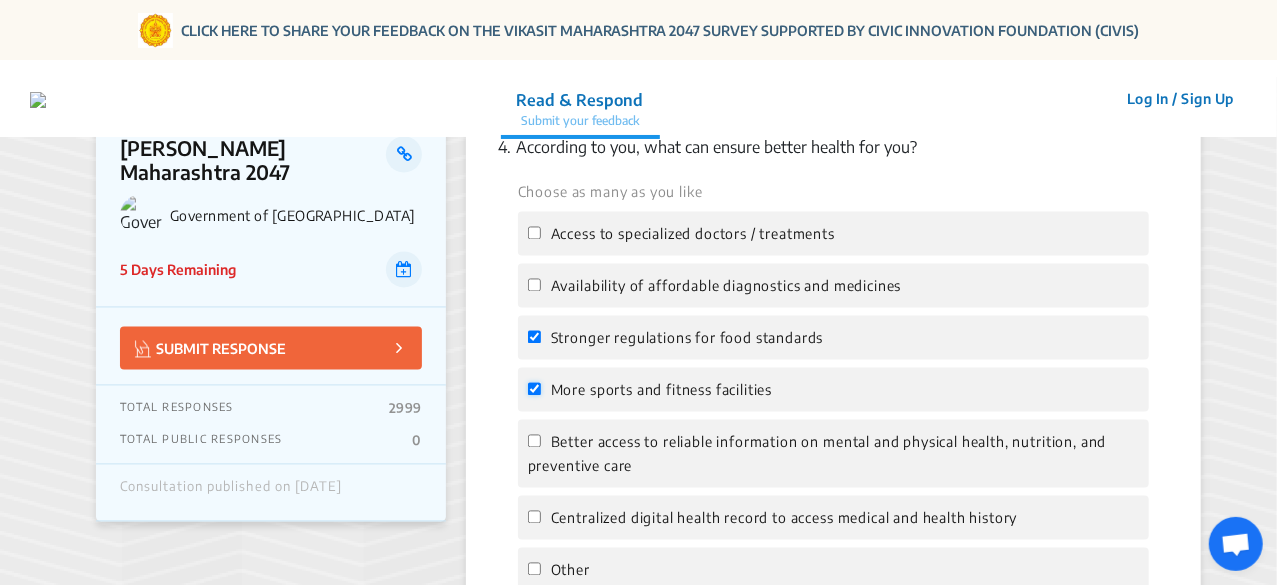 checkbox on "true" 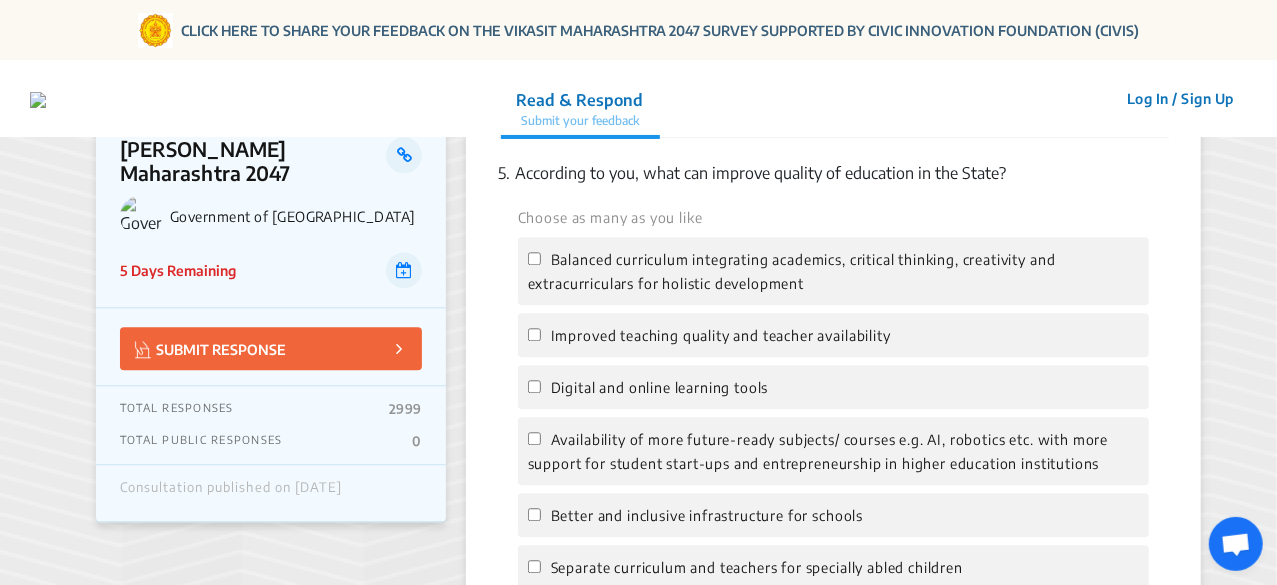 scroll, scrollTop: 2314, scrollLeft: 0, axis: vertical 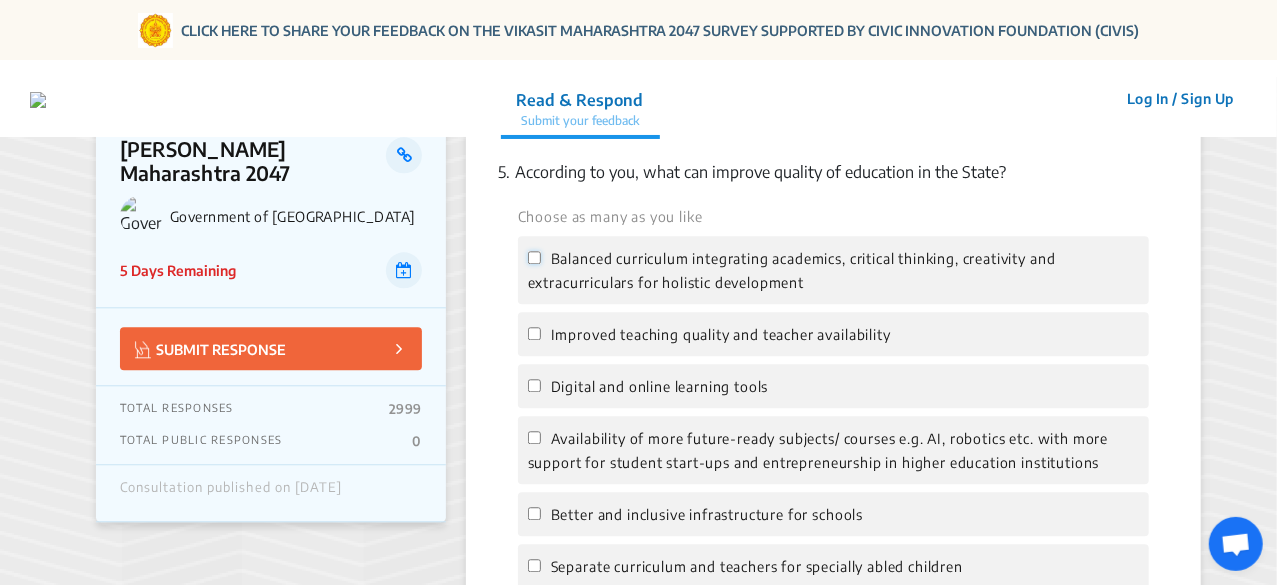 click on "Balanced curriculum integrating academics, critical thinking, creativity and extracurriculars for holistic development" 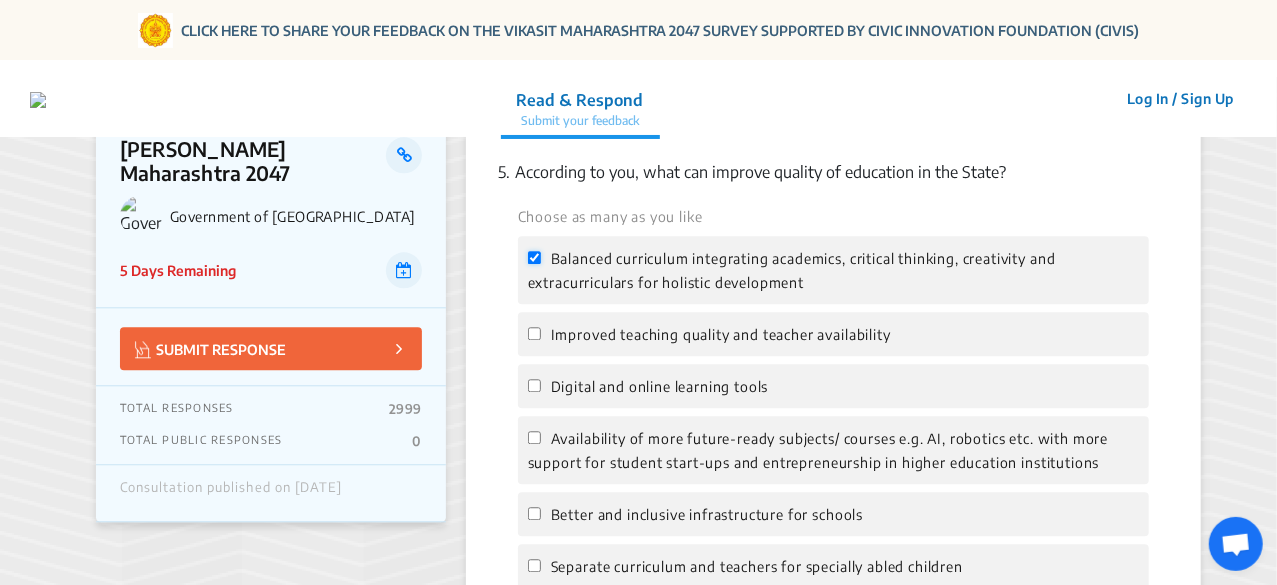 checkbox on "true" 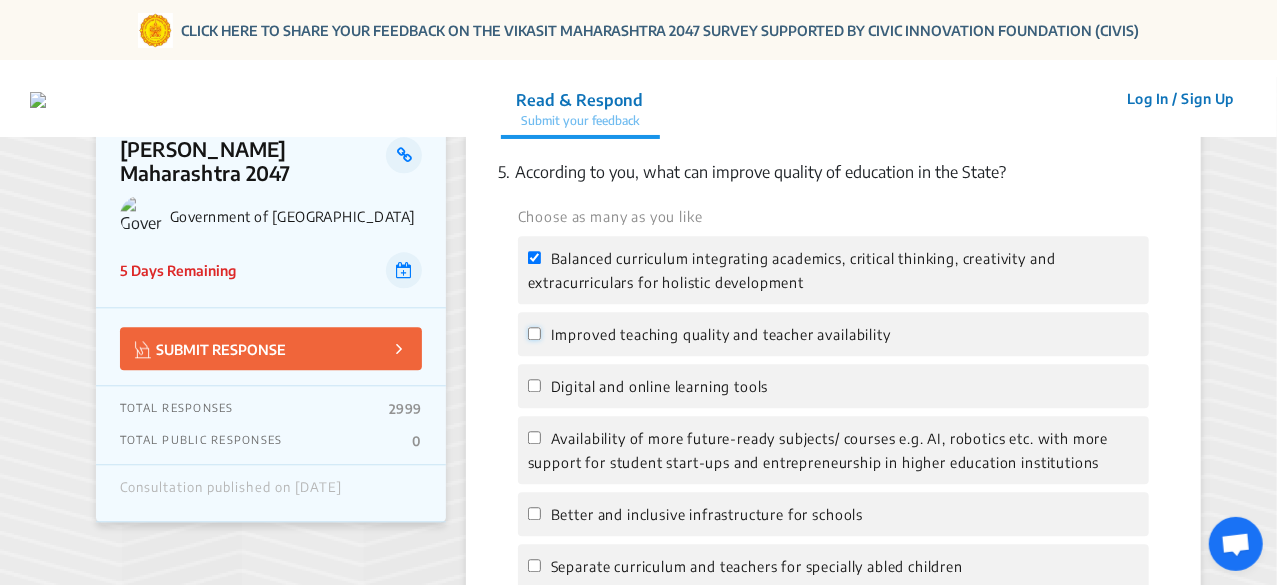 click on "Improved teaching quality and teacher availability" 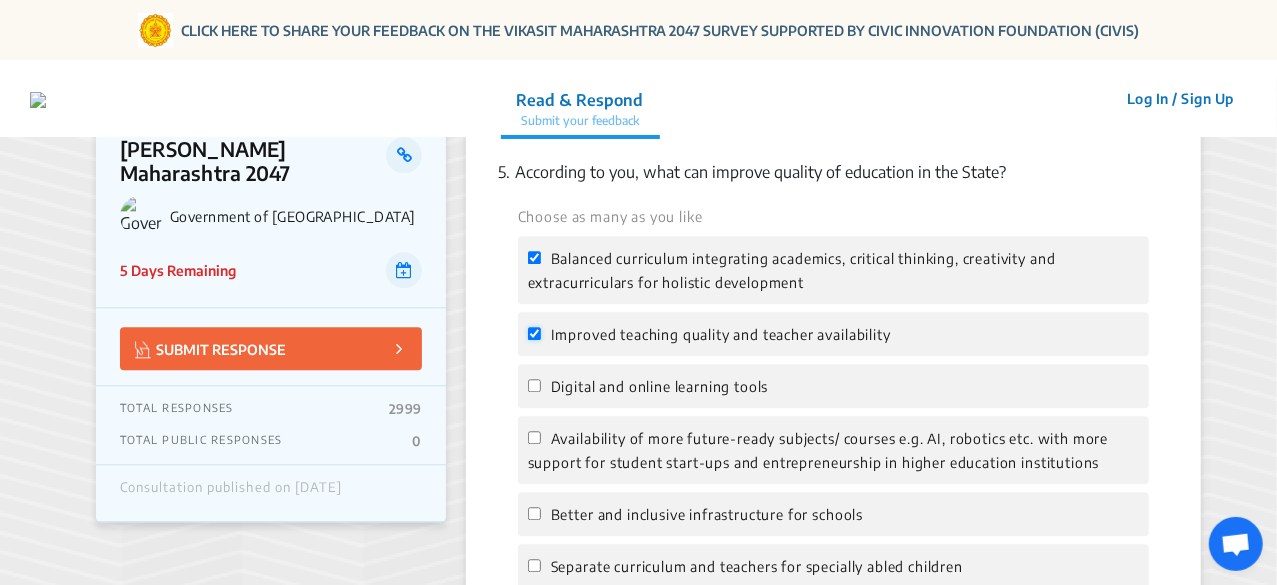 checkbox on "true" 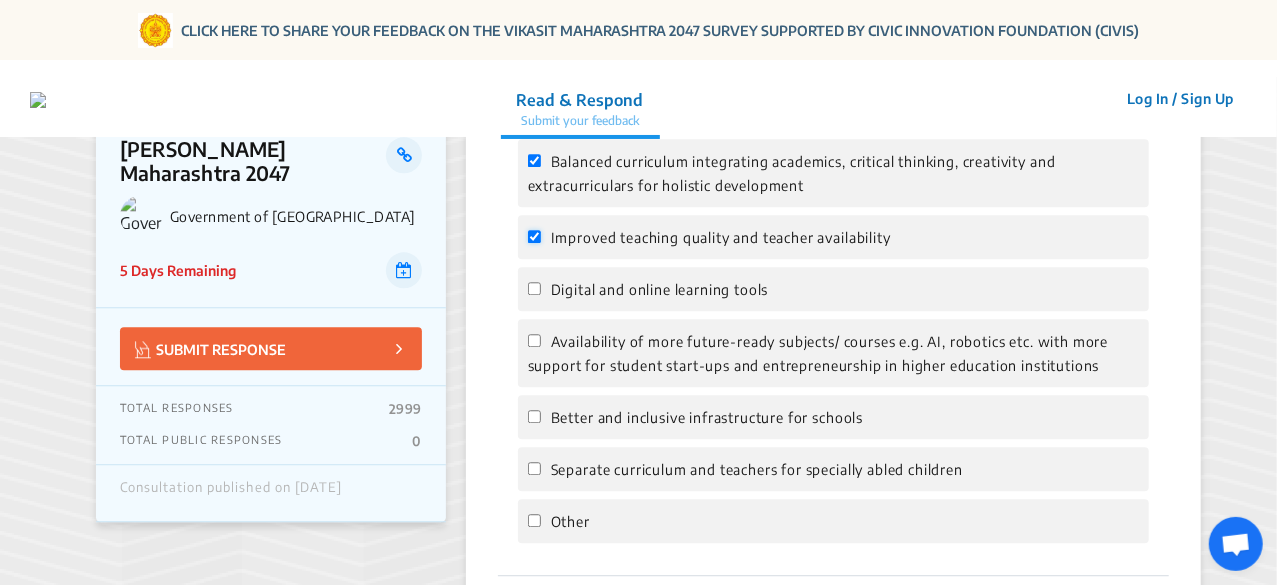 scroll, scrollTop: 2422, scrollLeft: 0, axis: vertical 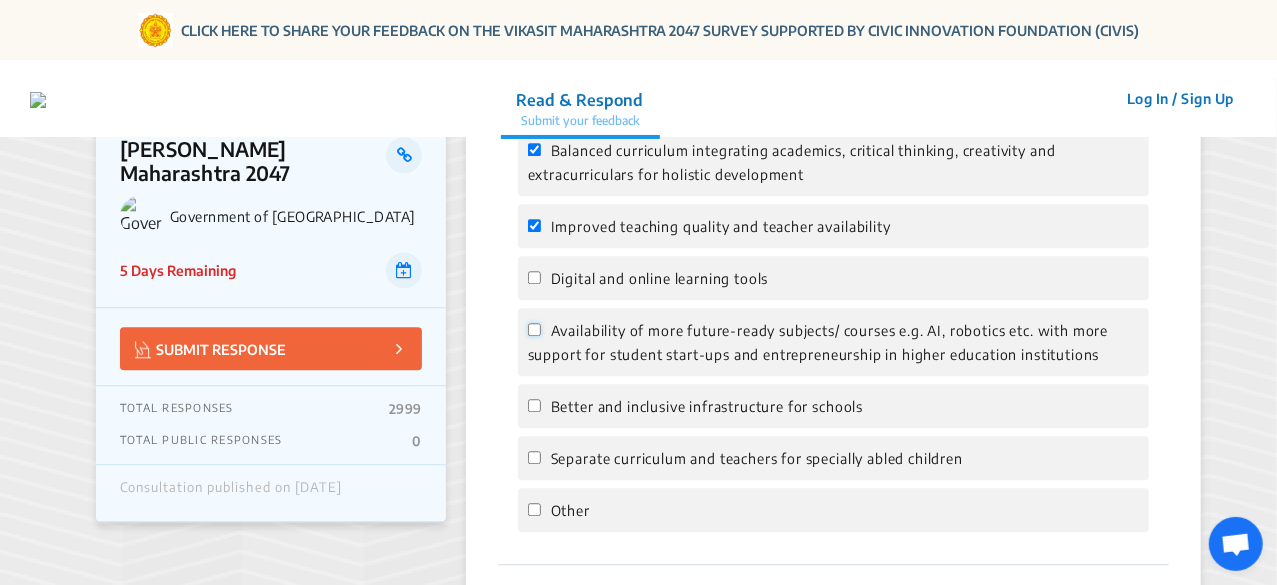 click on "Availability of more future-ready subjects/ courses e.g. AI, robotics etc. with more support for student start-ups and entrepreneurship in higher education institutions" 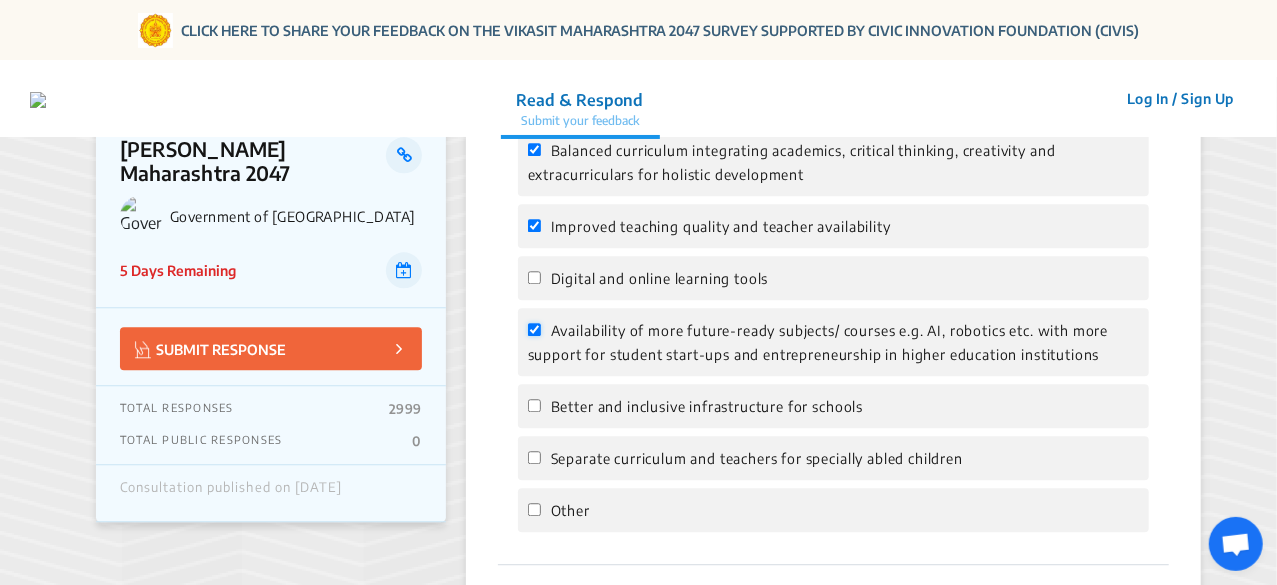 checkbox on "true" 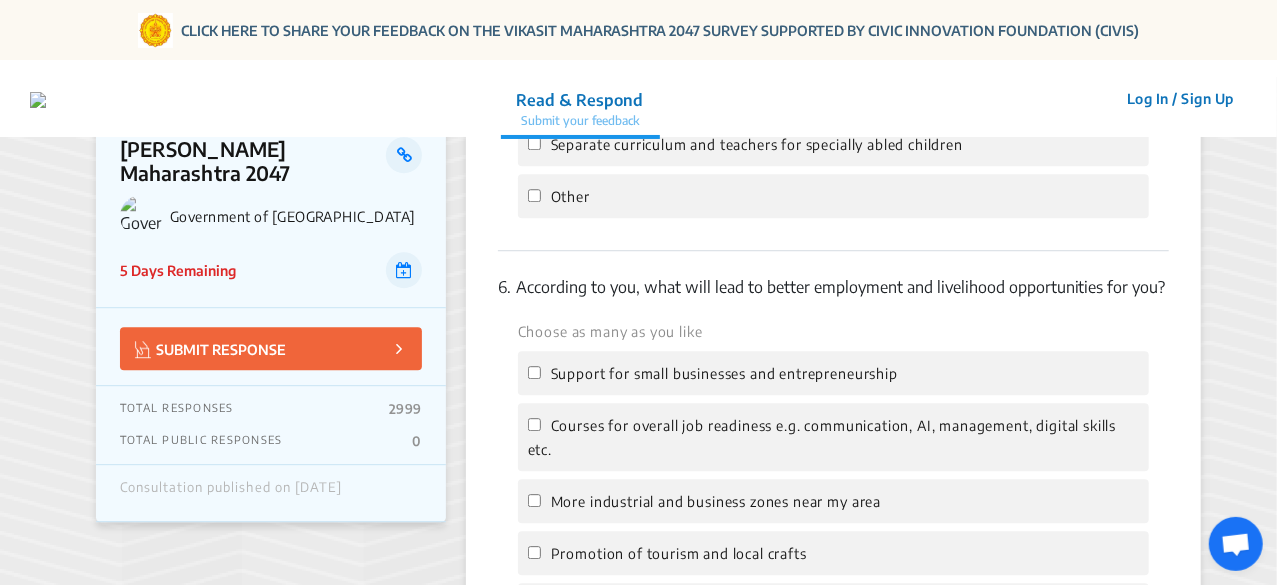 scroll, scrollTop: 2737, scrollLeft: 0, axis: vertical 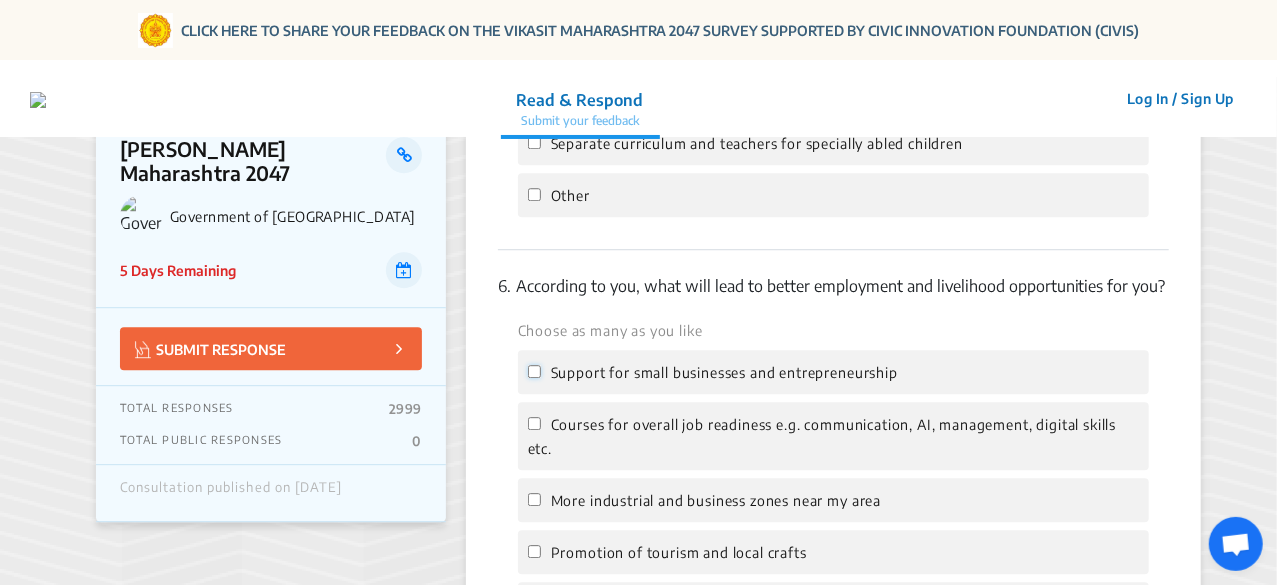 click on "Support for small businesses and entrepreneurship" 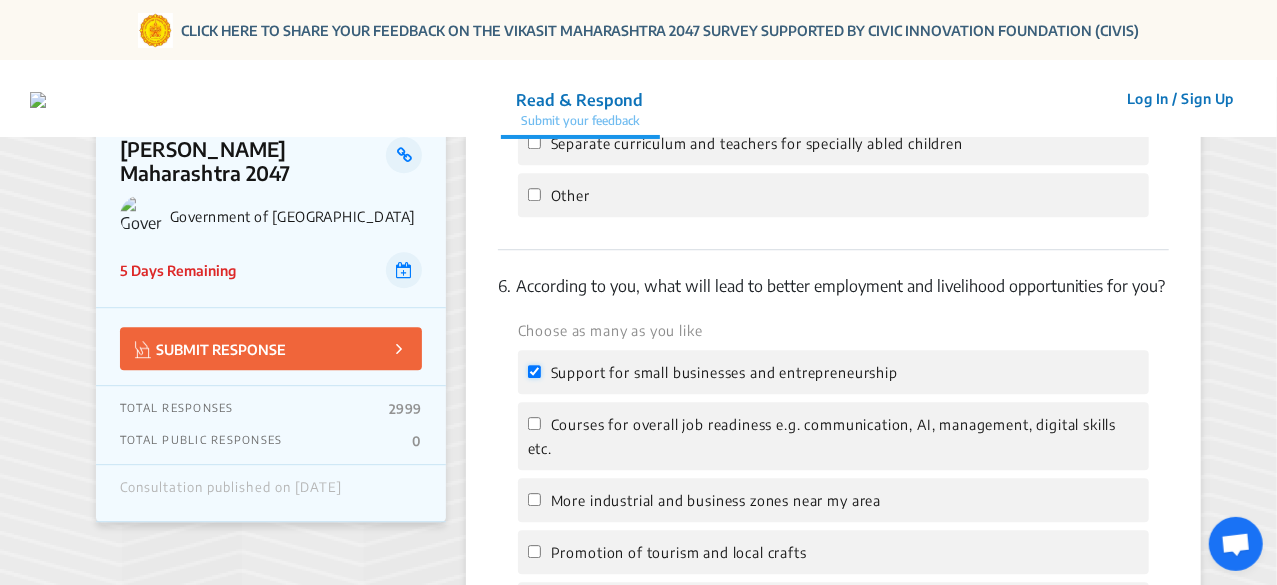 checkbox on "true" 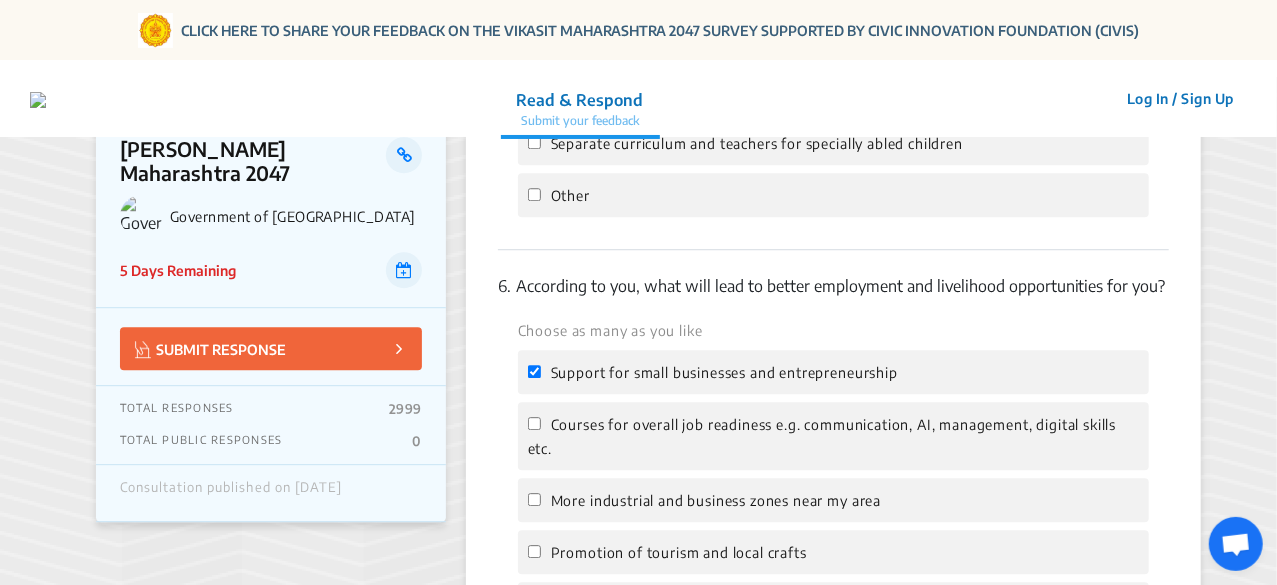 click on "Courses for overall job readiness e.g. communication, AI, management, digital skills etc." 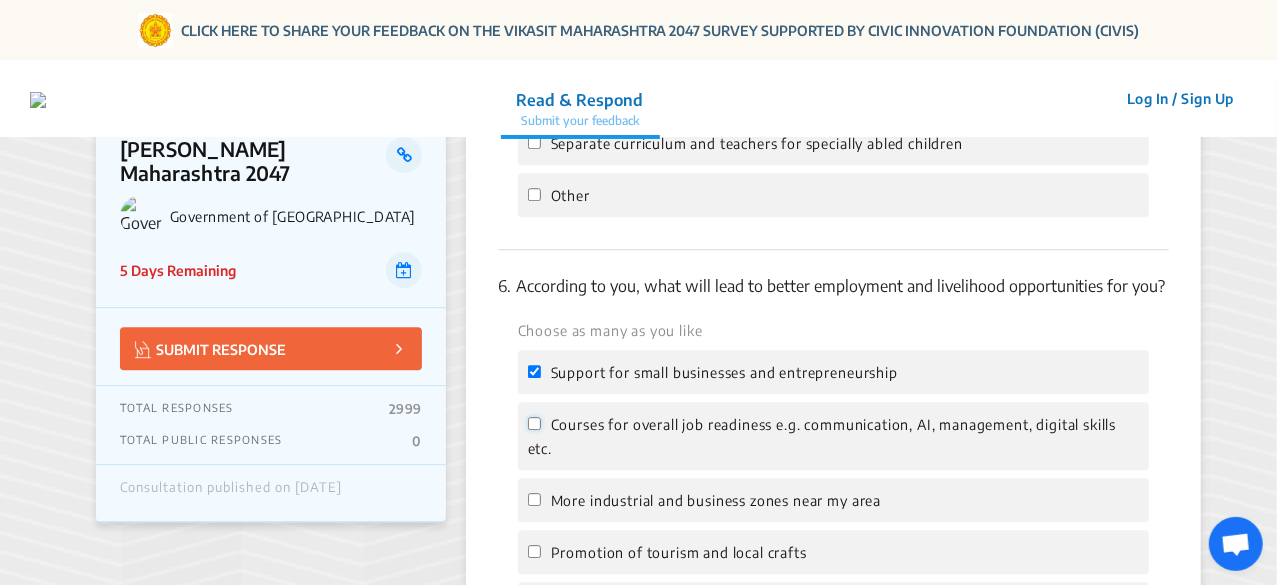 click on "Courses for overall job readiness e.g. communication, AI, management, digital skills etc." 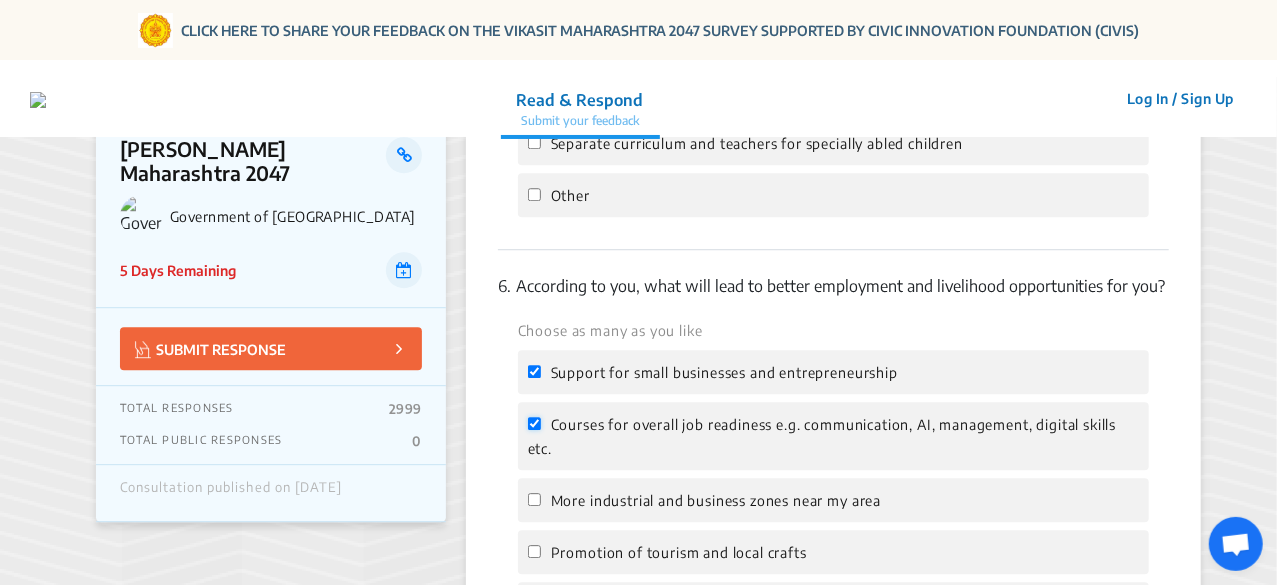 checkbox on "true" 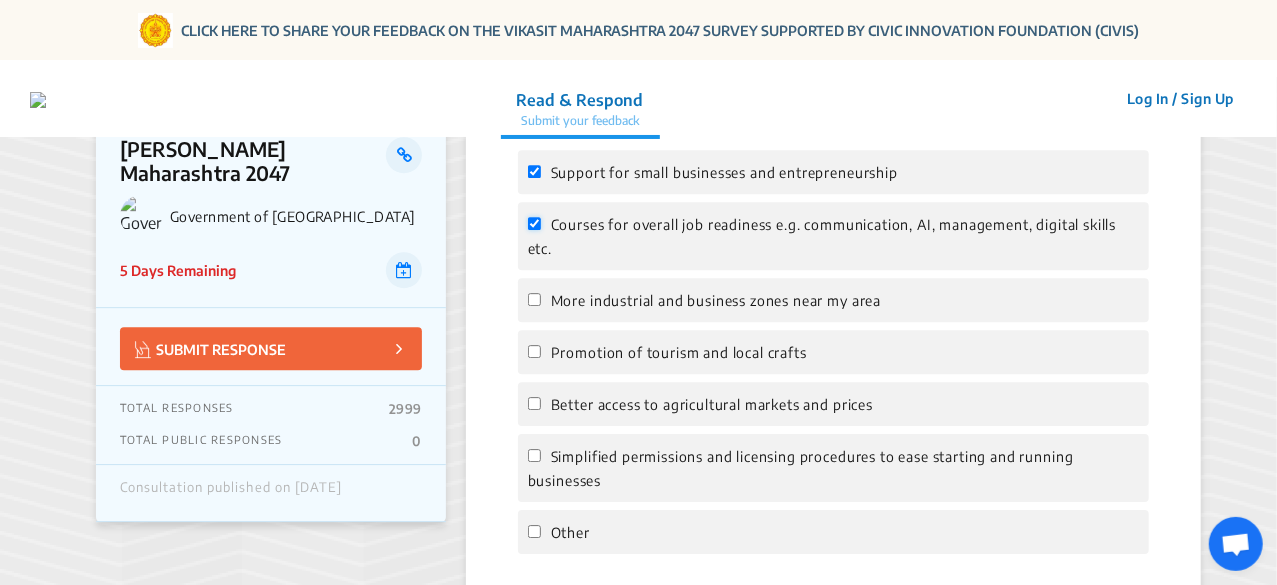 scroll, scrollTop: 2938, scrollLeft: 0, axis: vertical 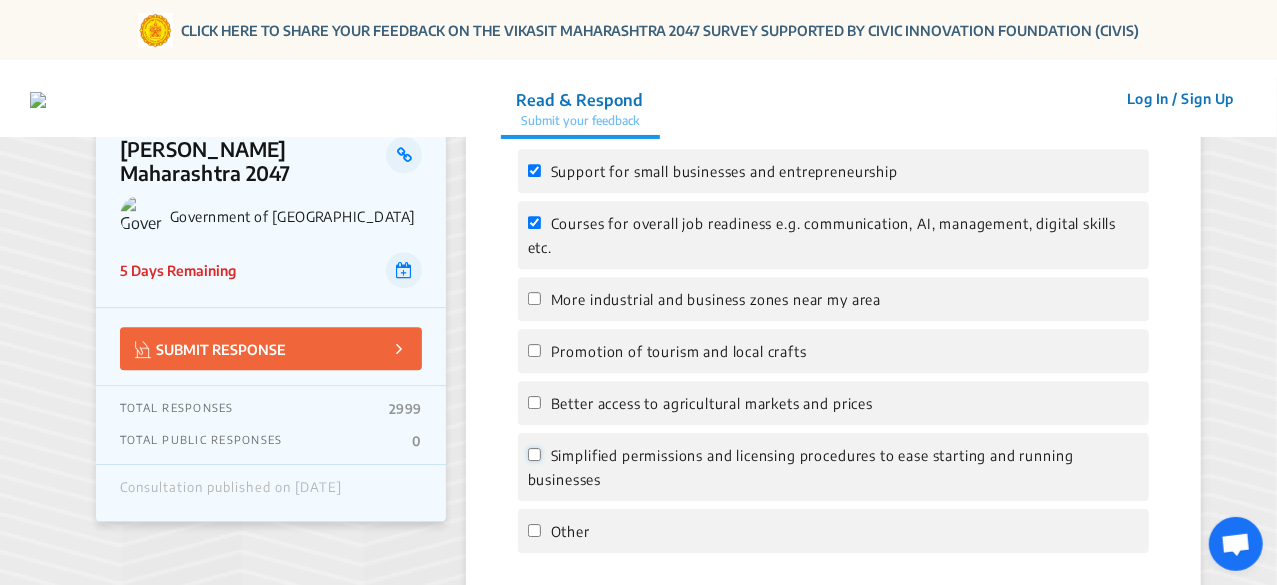 click on "Simplified permissions and licensing procedures to ease starting and running businesses" 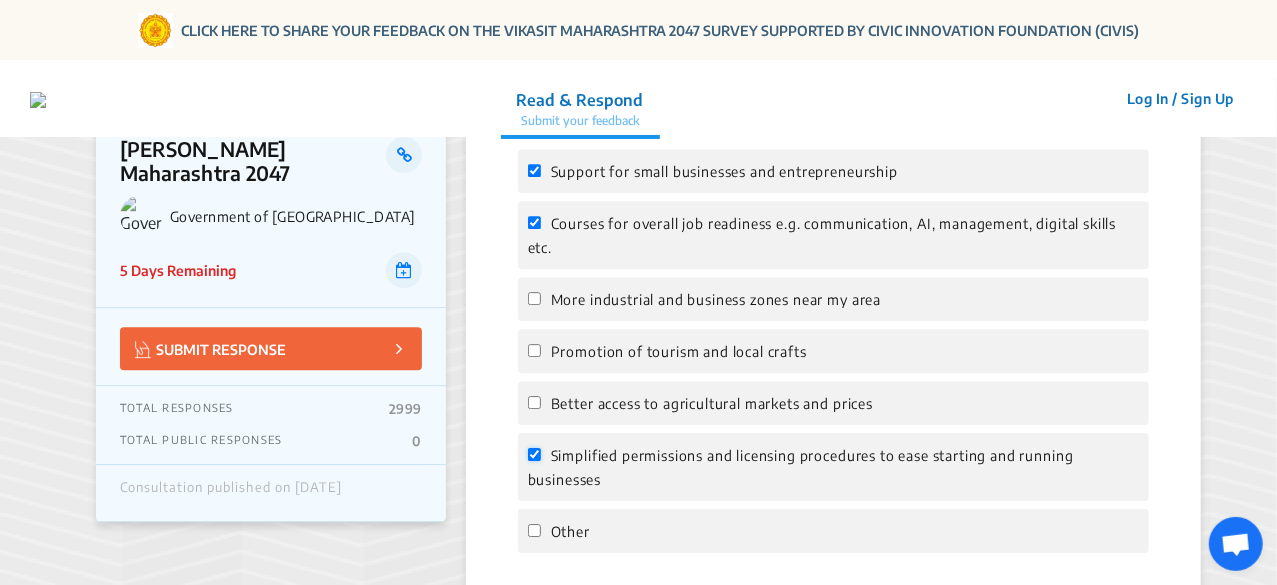 checkbox on "true" 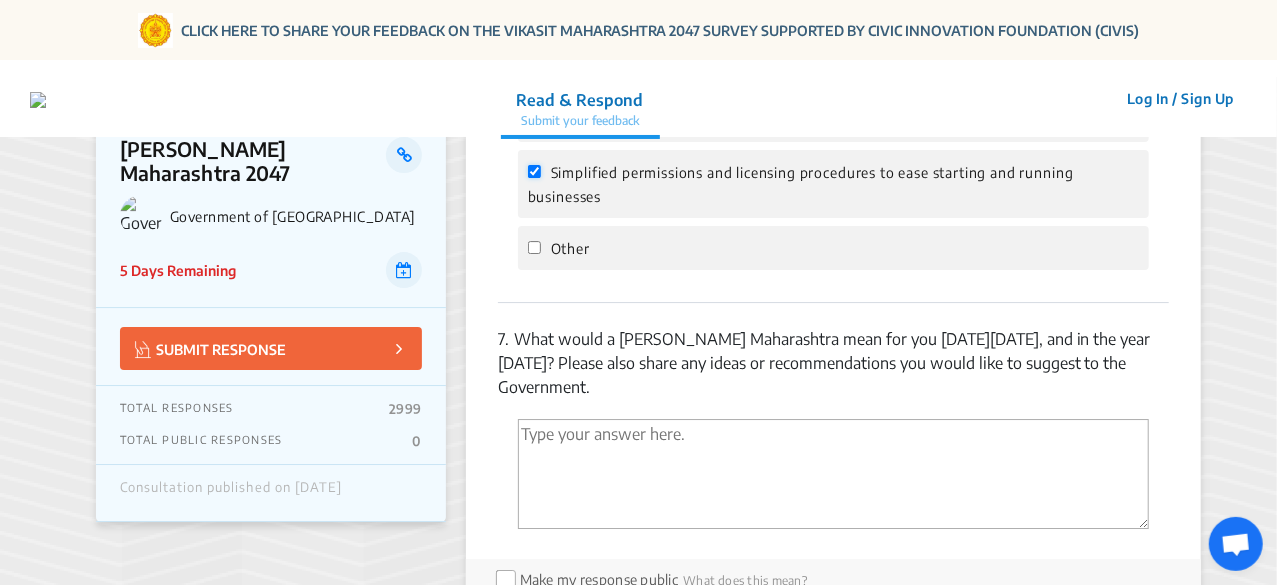 scroll, scrollTop: 3222, scrollLeft: 0, axis: vertical 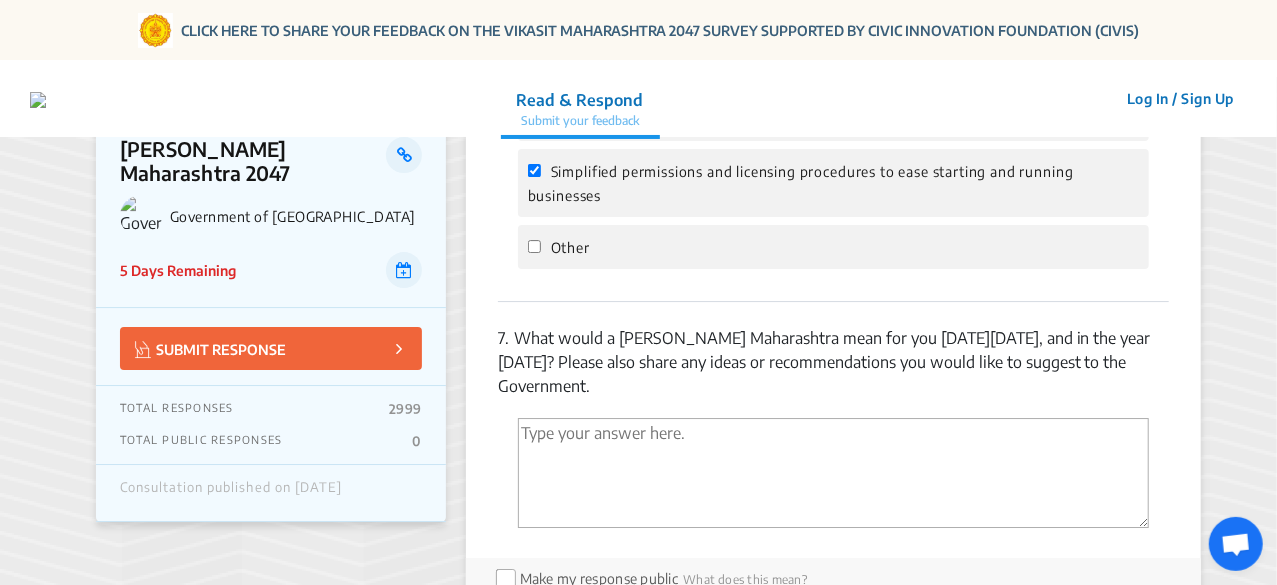 click at bounding box center (833, 473) 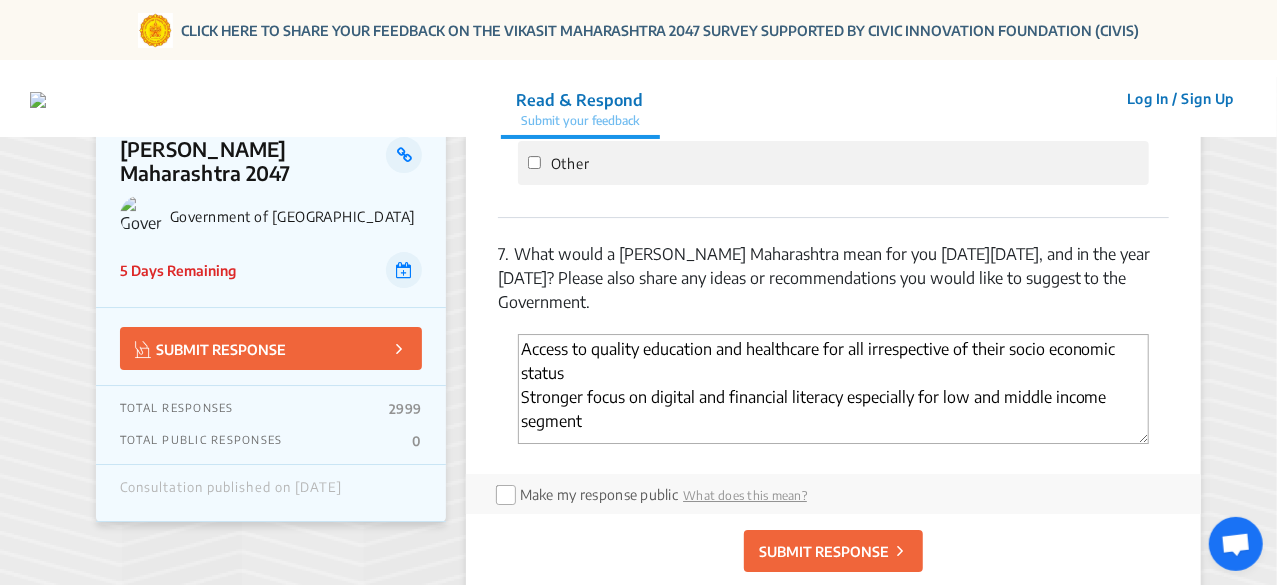 scroll, scrollTop: 3307, scrollLeft: 0, axis: vertical 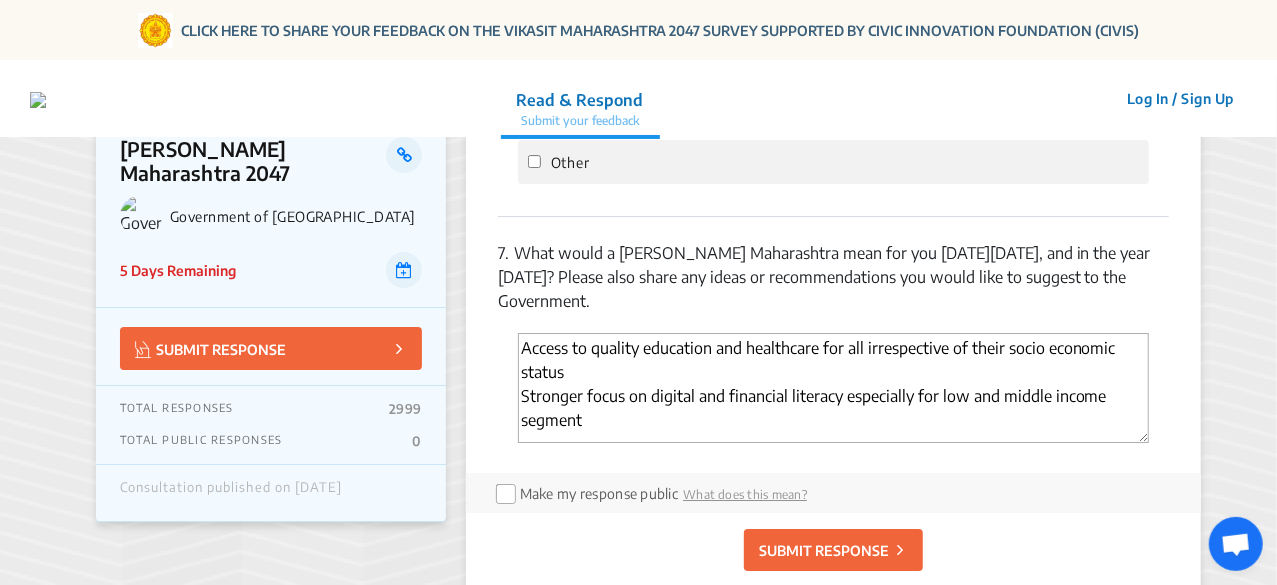 type on "Access to quality education and healthcare for all irrespective of their socio economic status
Stronger focus on digital and financial literacy especially for low and middle income segment" 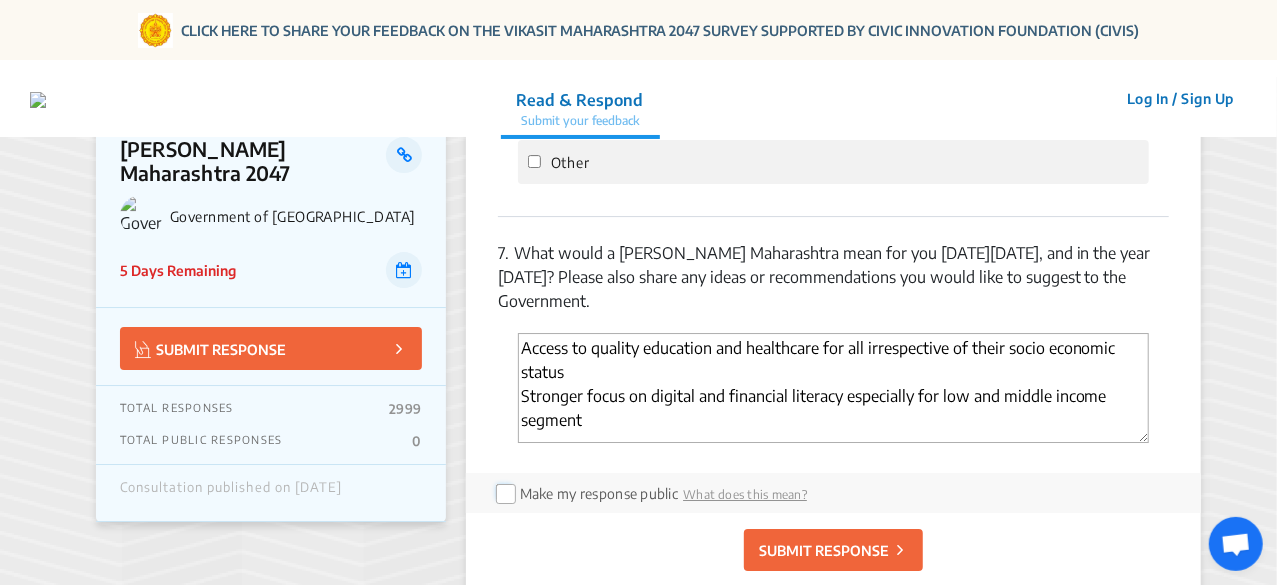 click 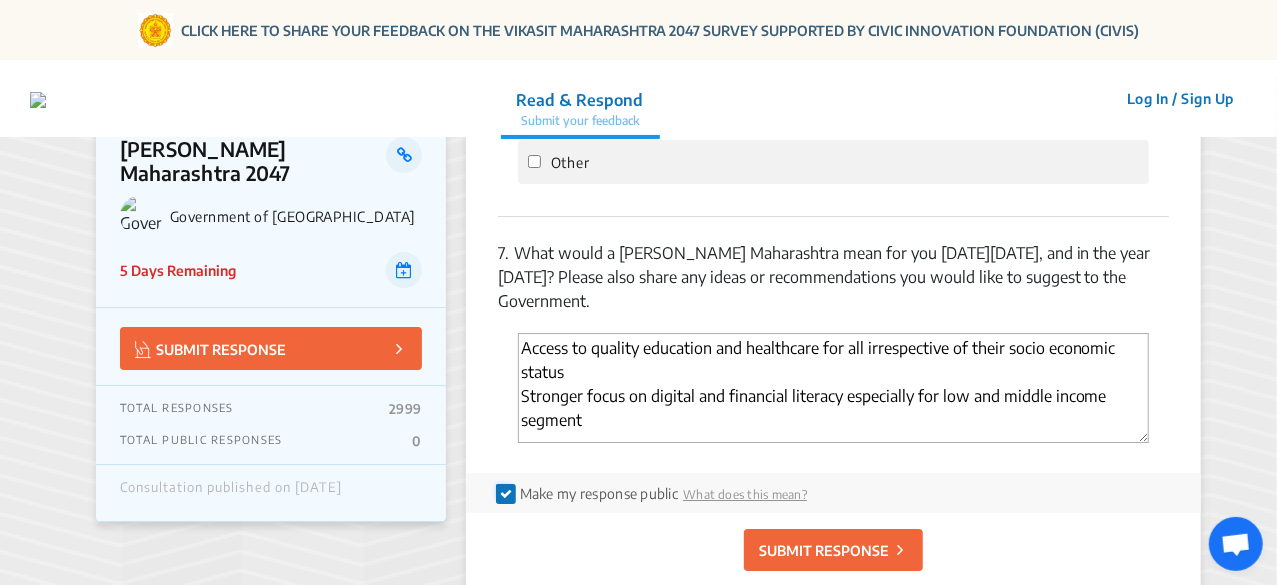 click 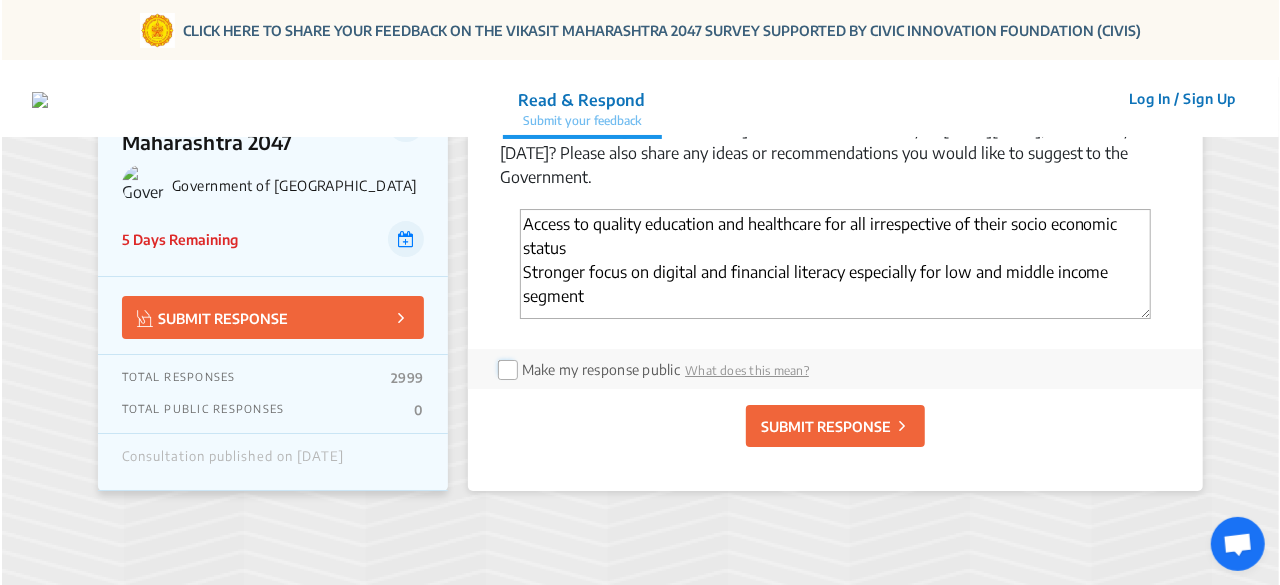 scroll, scrollTop: 3433, scrollLeft: 0, axis: vertical 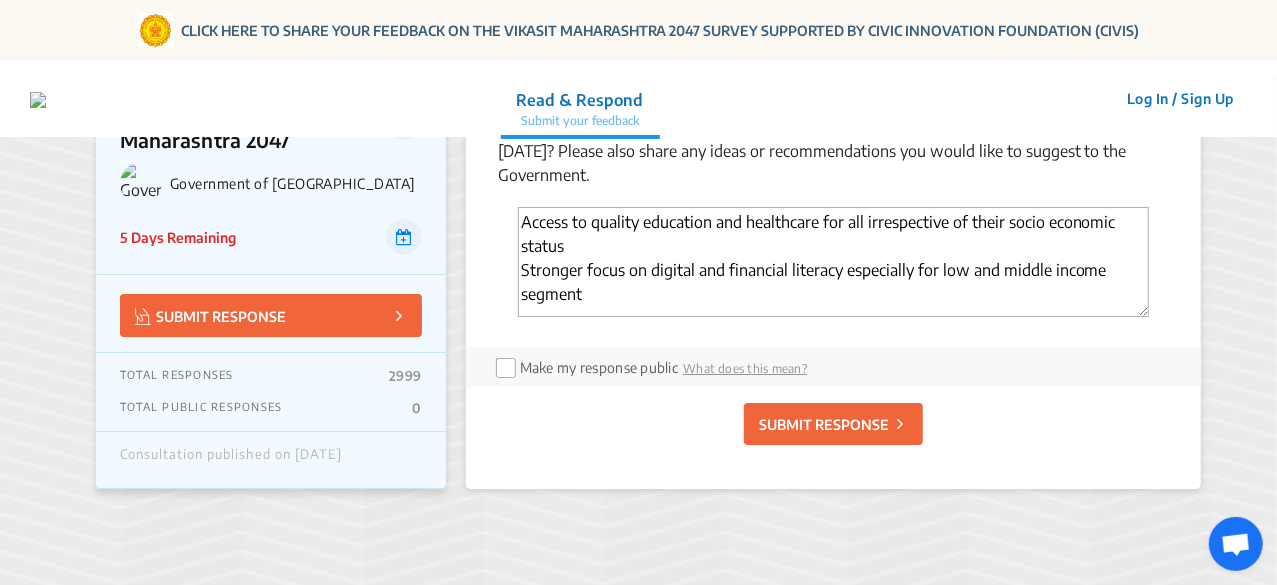 click on "SUBMIT RESPONSE" 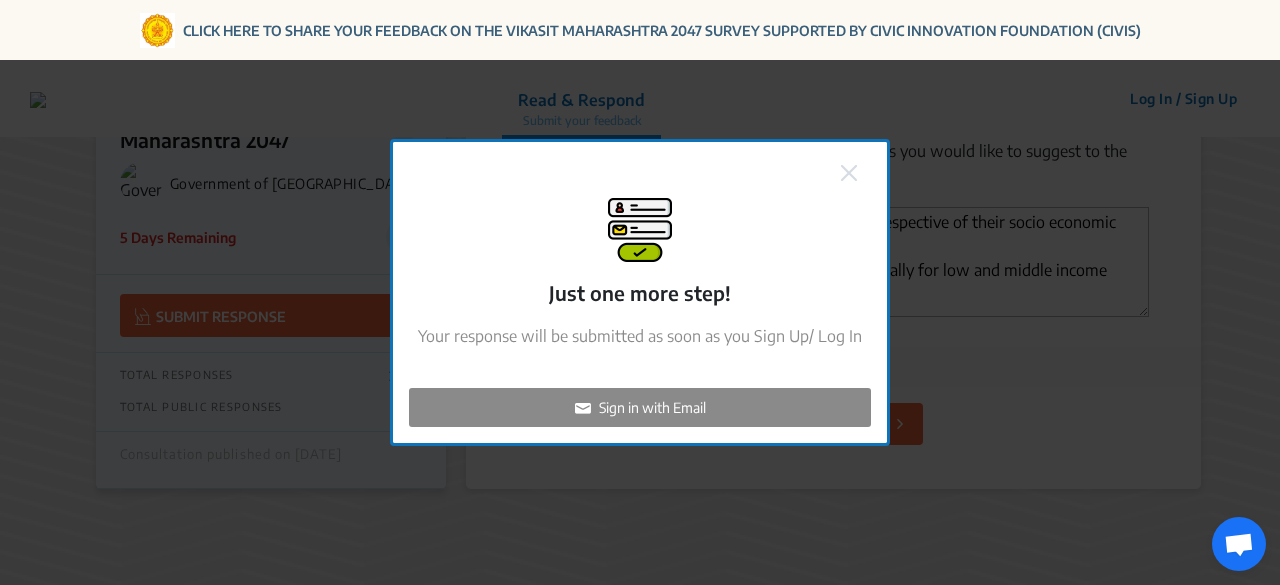 click on "Sign in with Email" 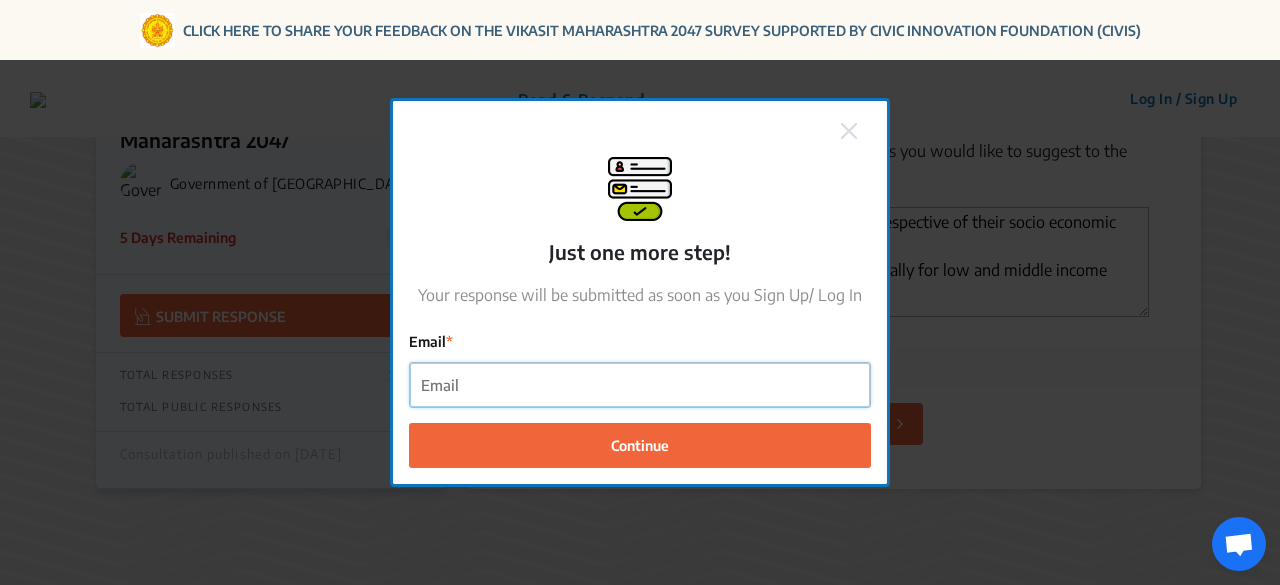 click on "Email" at bounding box center [640, 385] 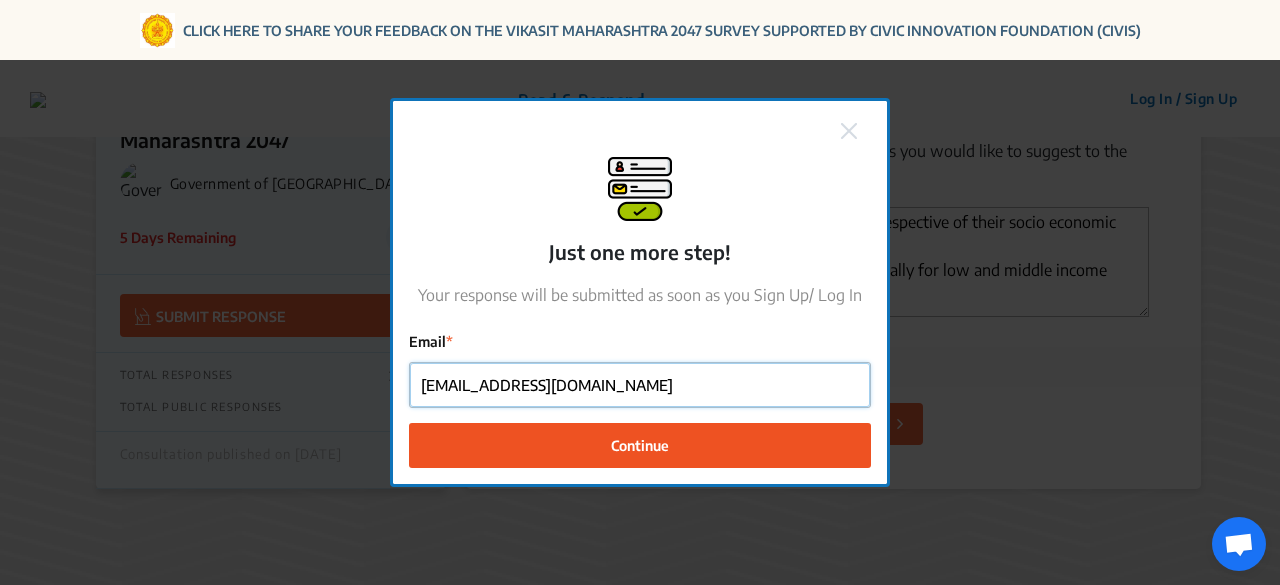 type on "[EMAIL_ADDRESS][DOMAIN_NAME]" 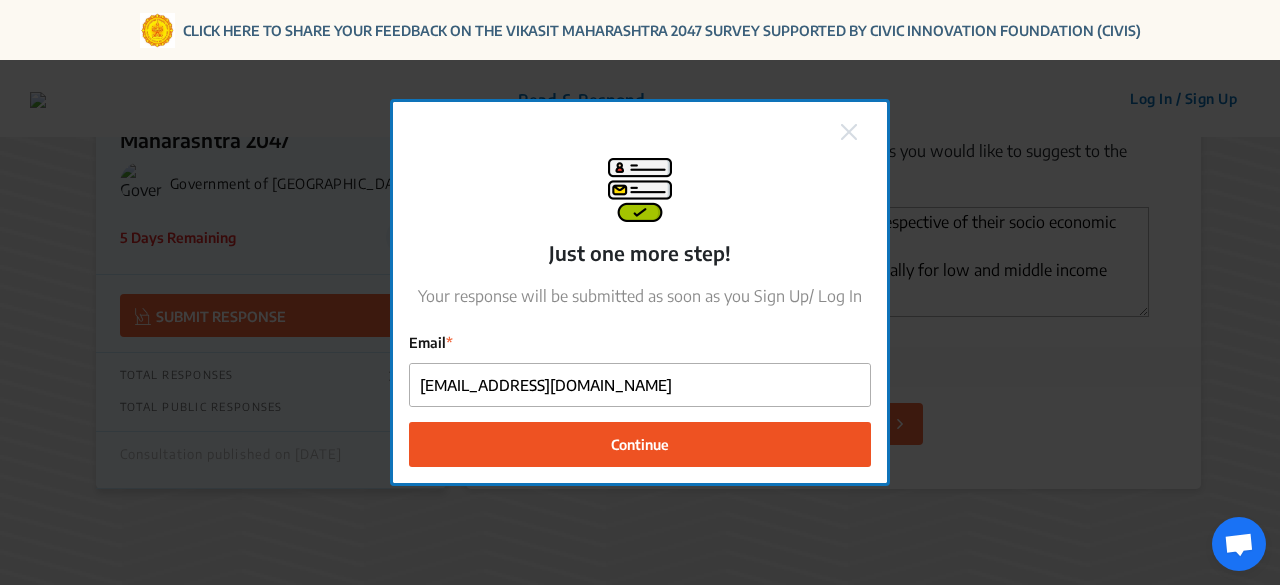 click on "Continue" 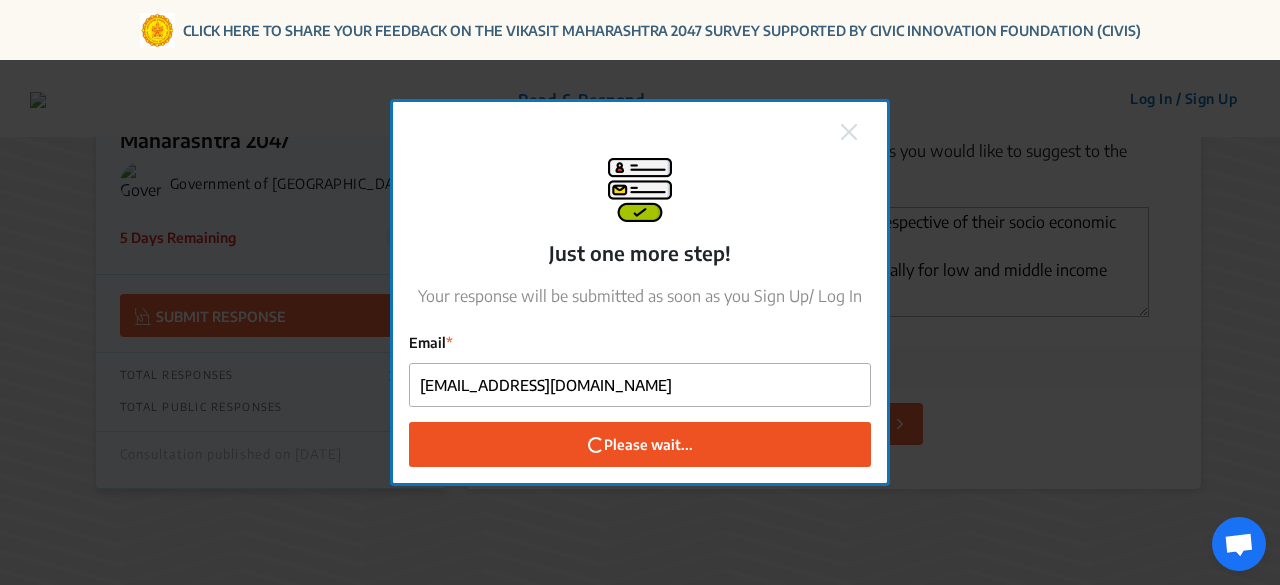 checkbox on "false" 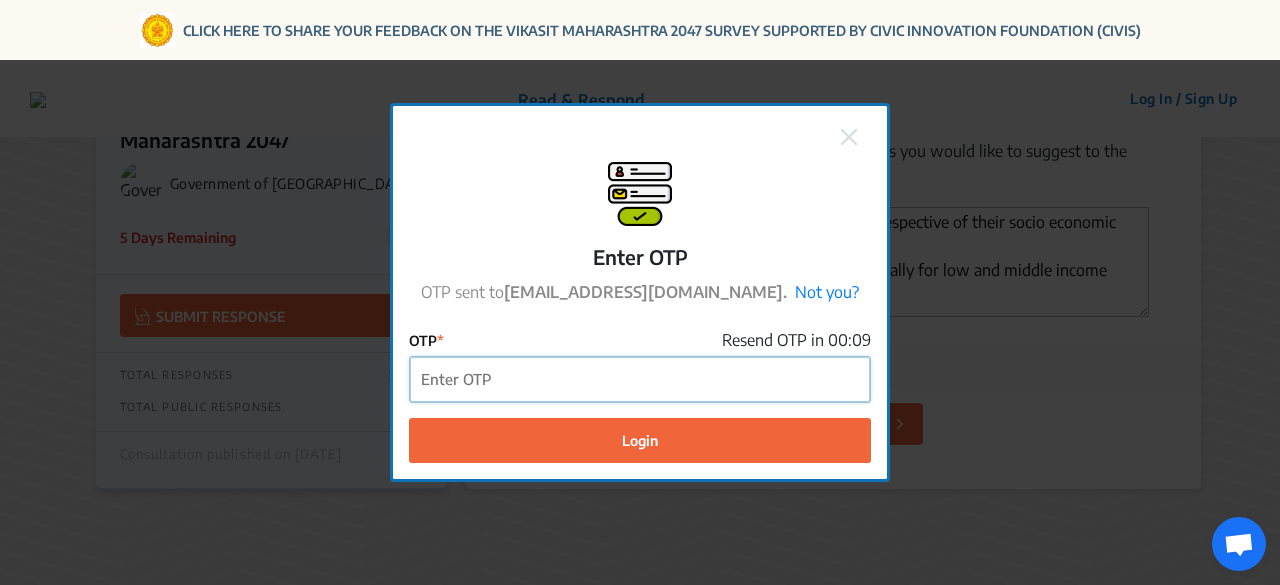 click on "OTP" at bounding box center [640, 379] 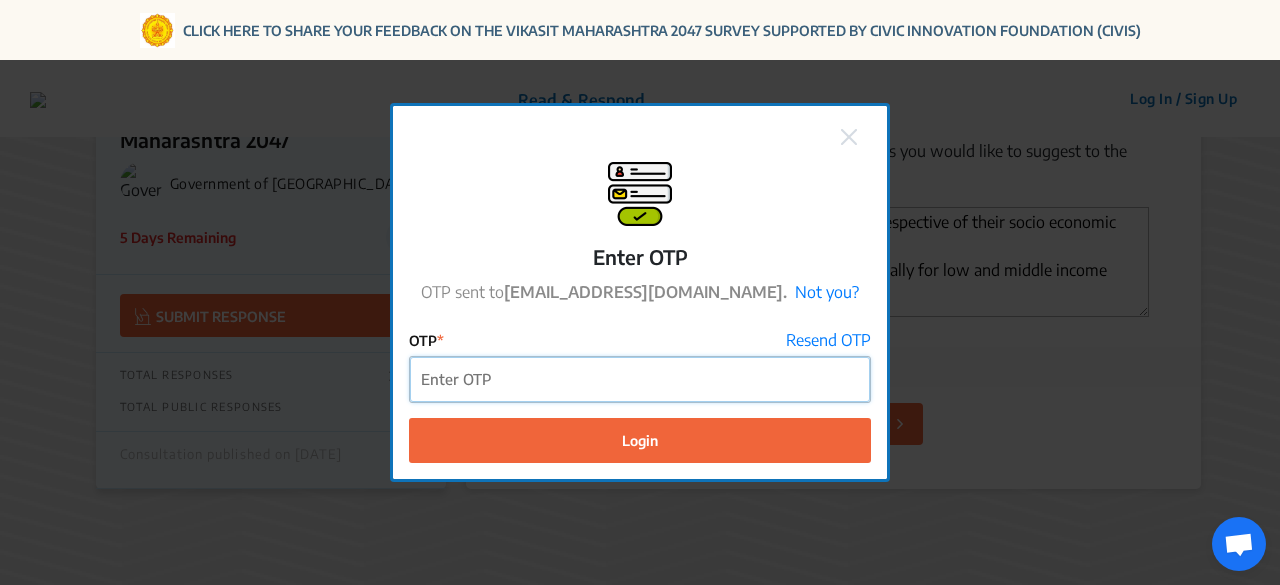 paste on "429859" 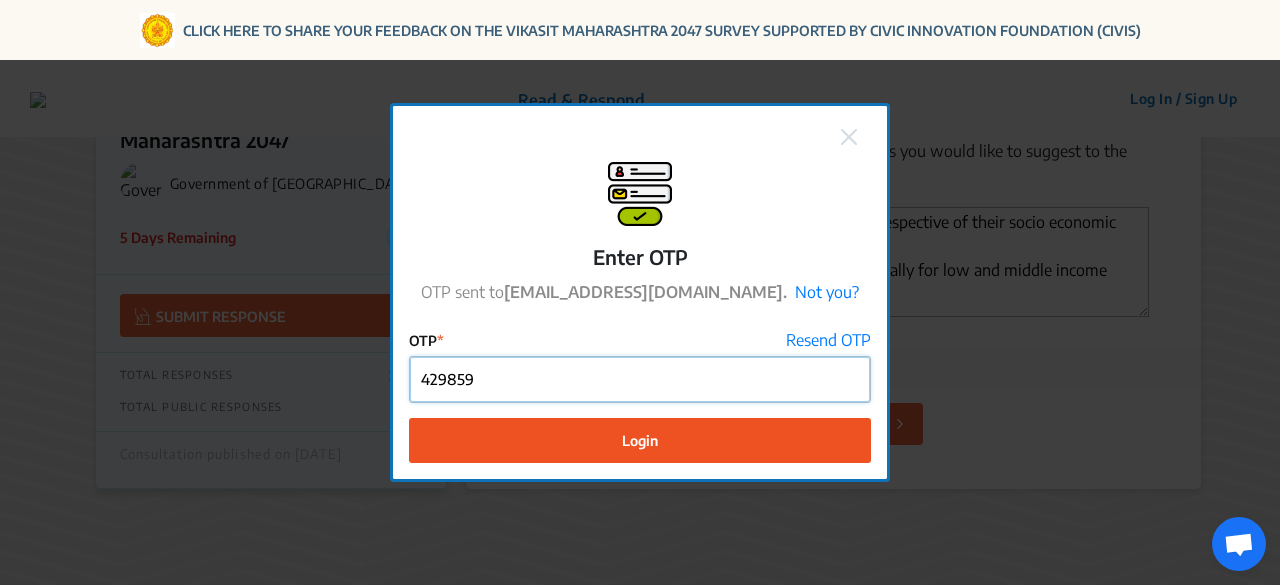type on "429859" 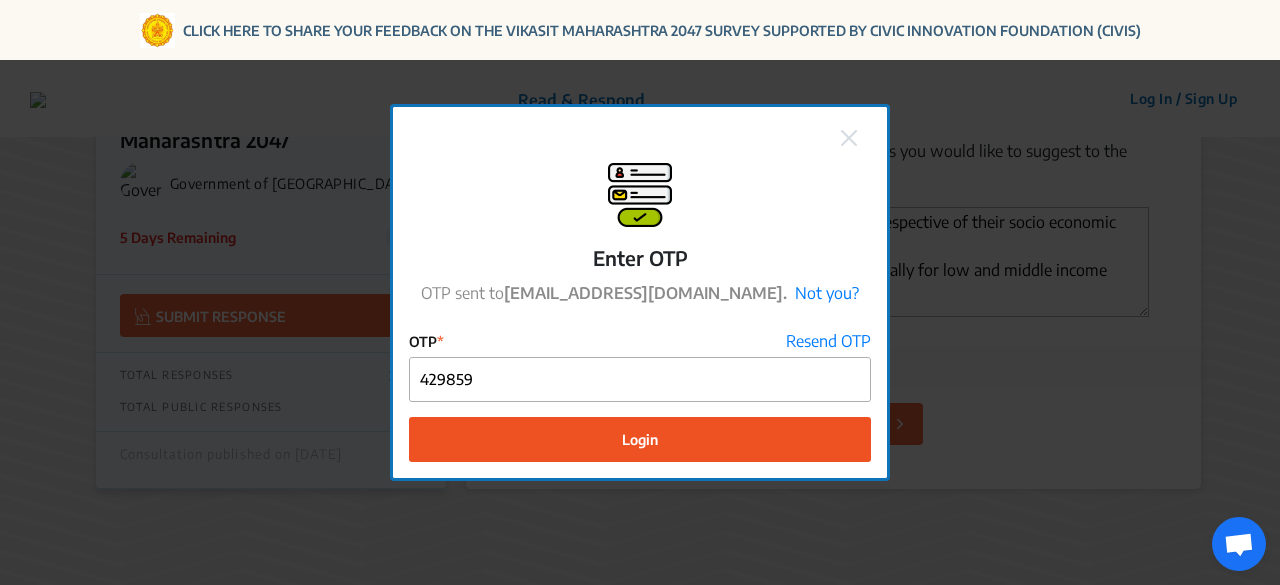 click on "Login" 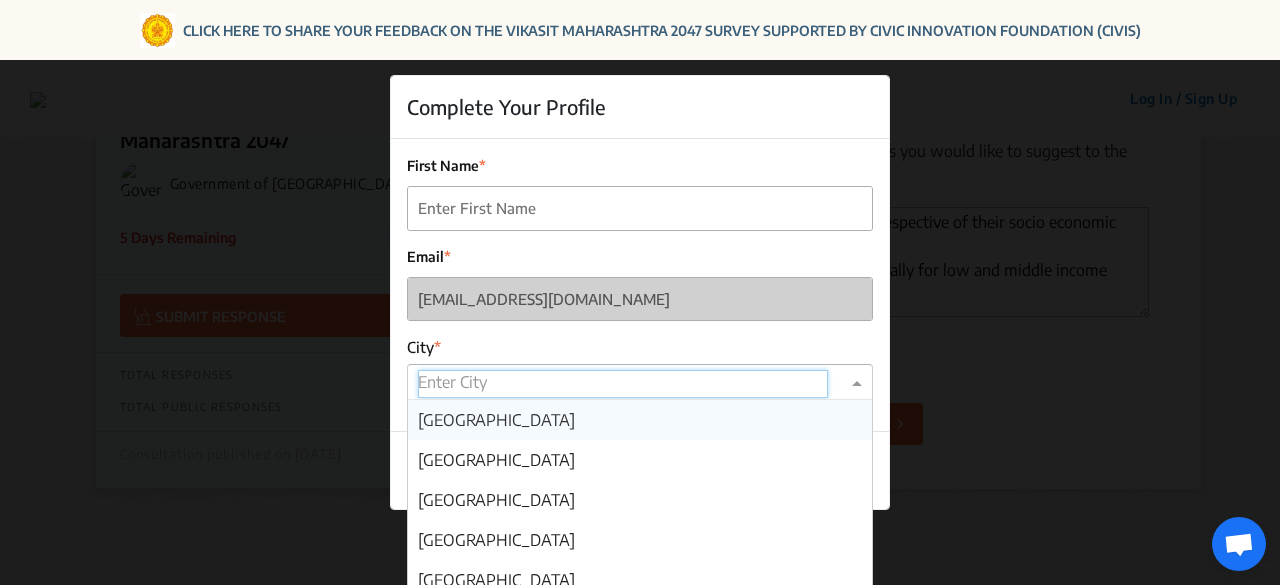click at bounding box center [623, 384] 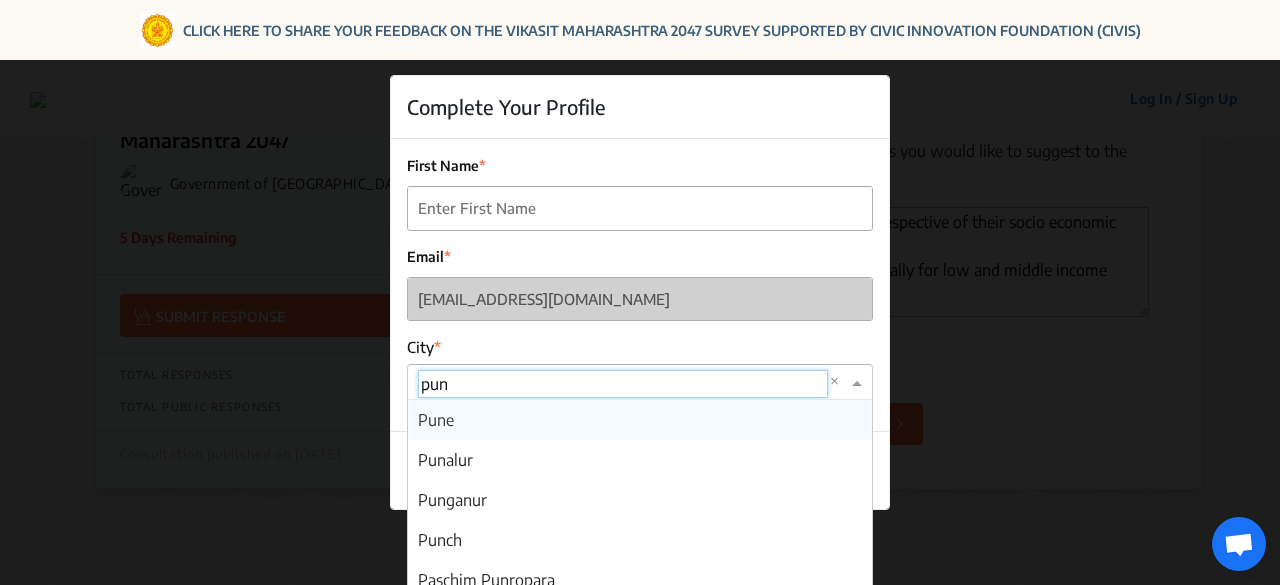 type on "[GEOGRAPHIC_DATA]" 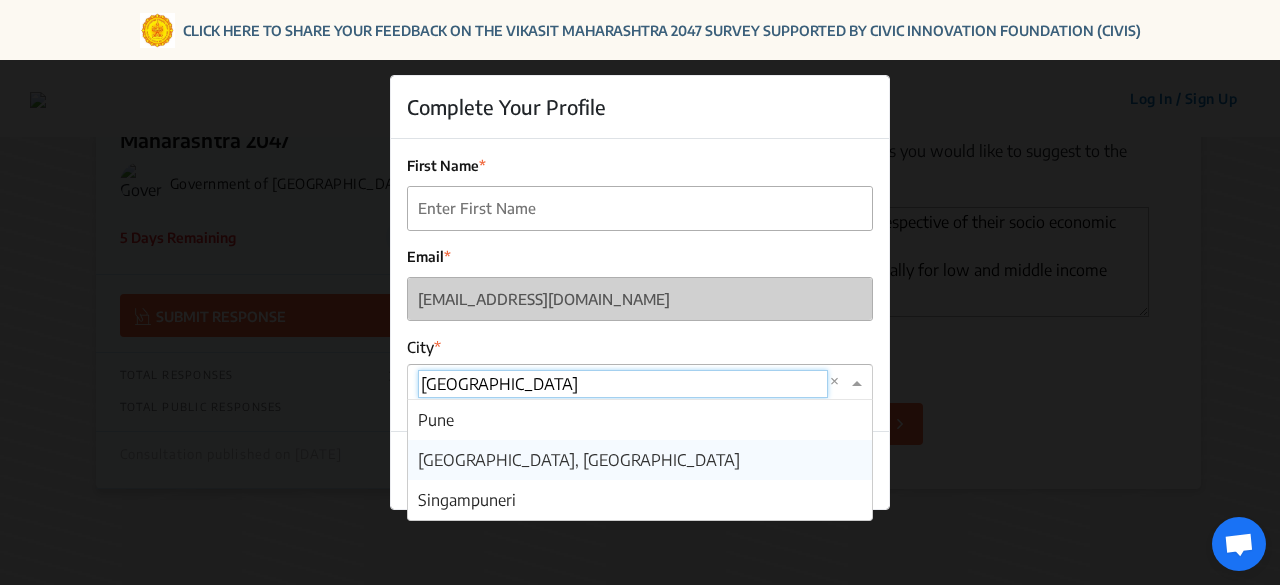 click on "[GEOGRAPHIC_DATA], [GEOGRAPHIC_DATA]" at bounding box center (579, 460) 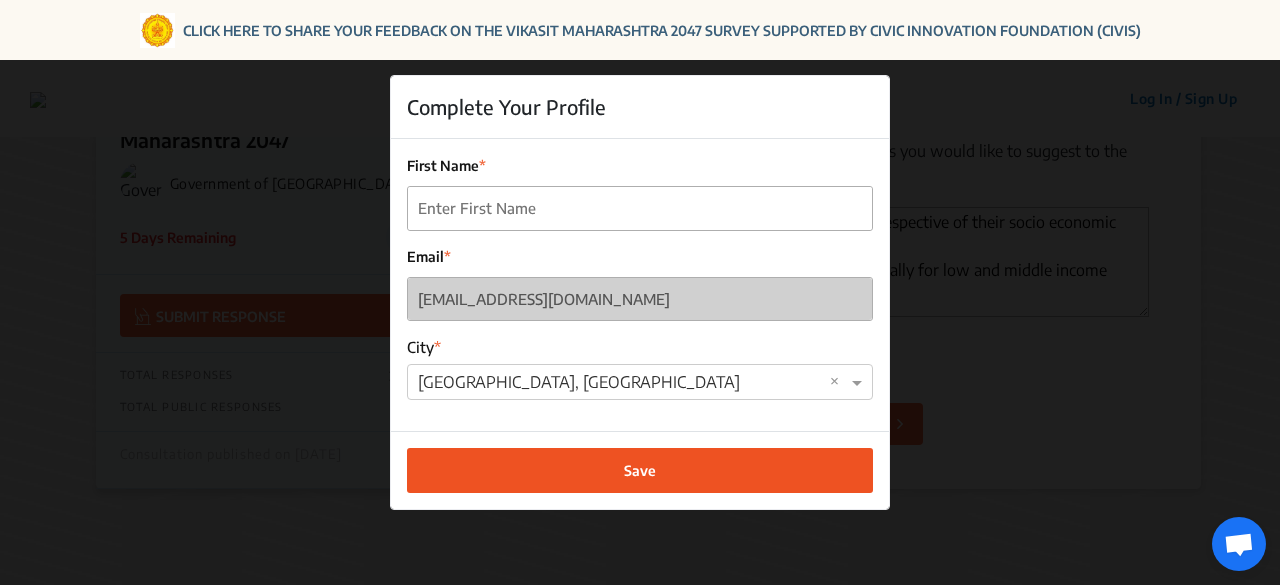 click on "Save" 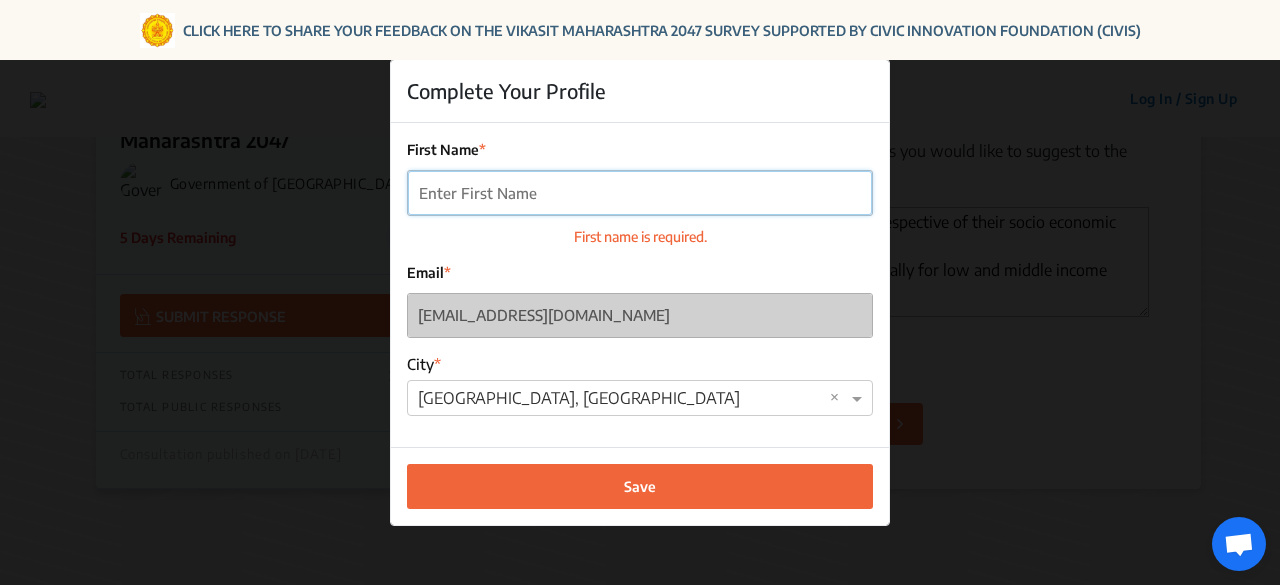 click on "First Name" at bounding box center [640, 193] 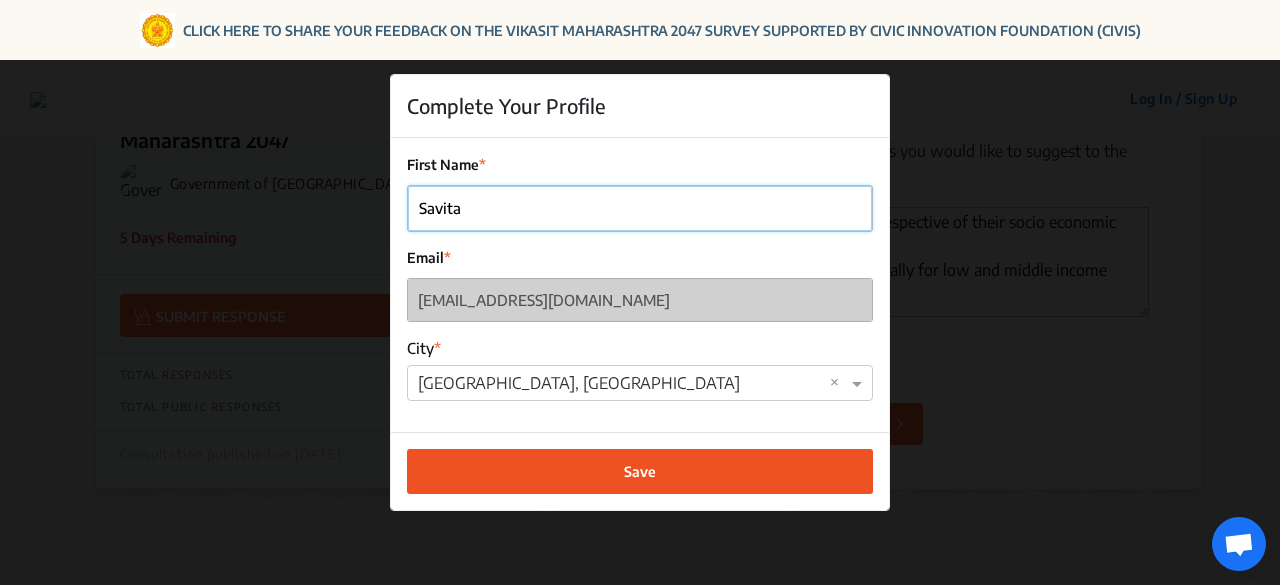 type on "Savita" 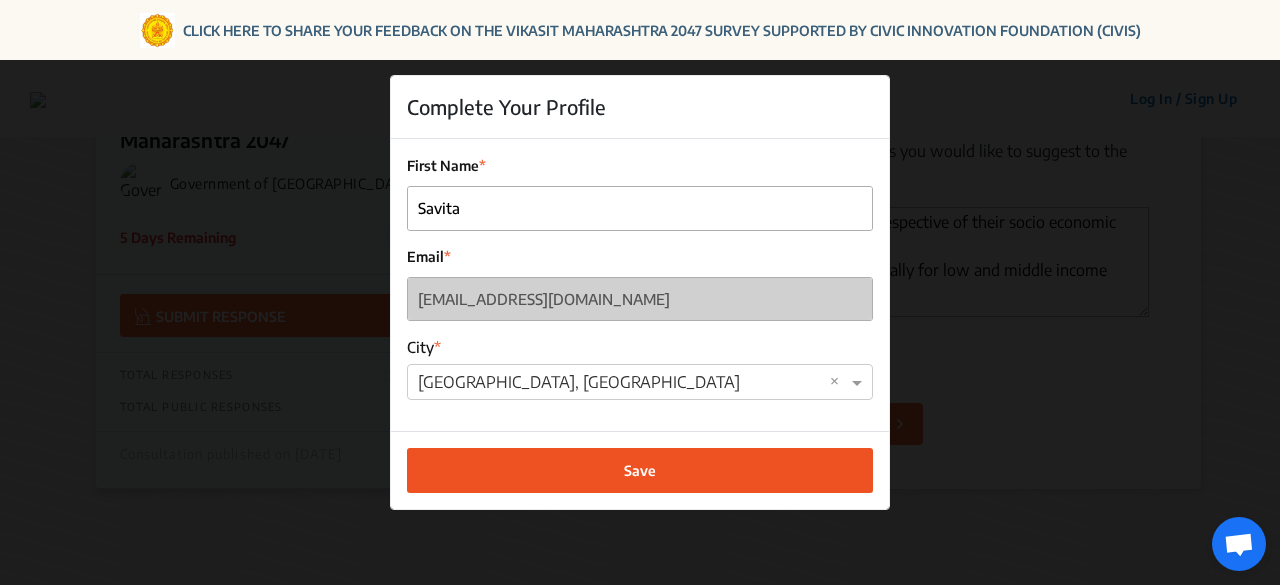 click on "Save" 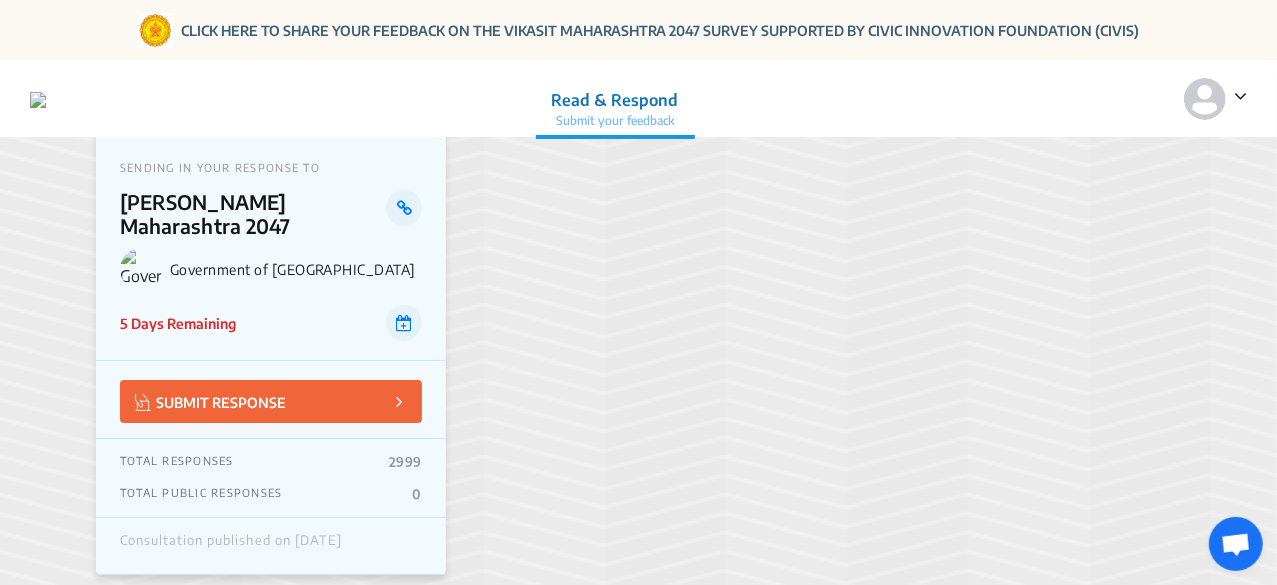 scroll, scrollTop: 0, scrollLeft: 0, axis: both 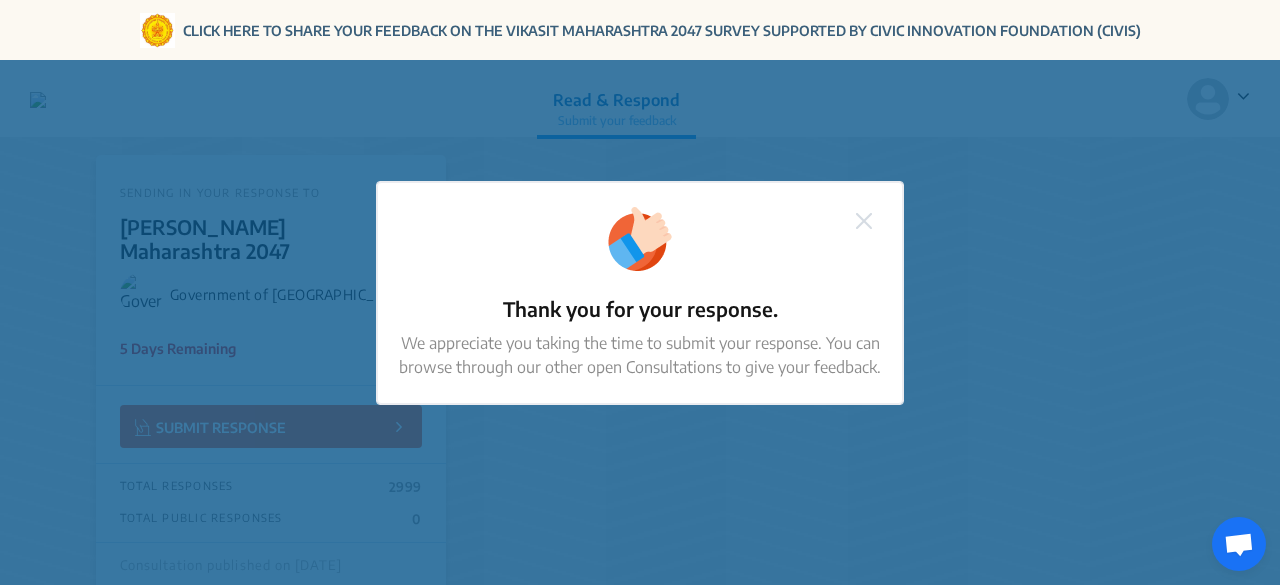 click 